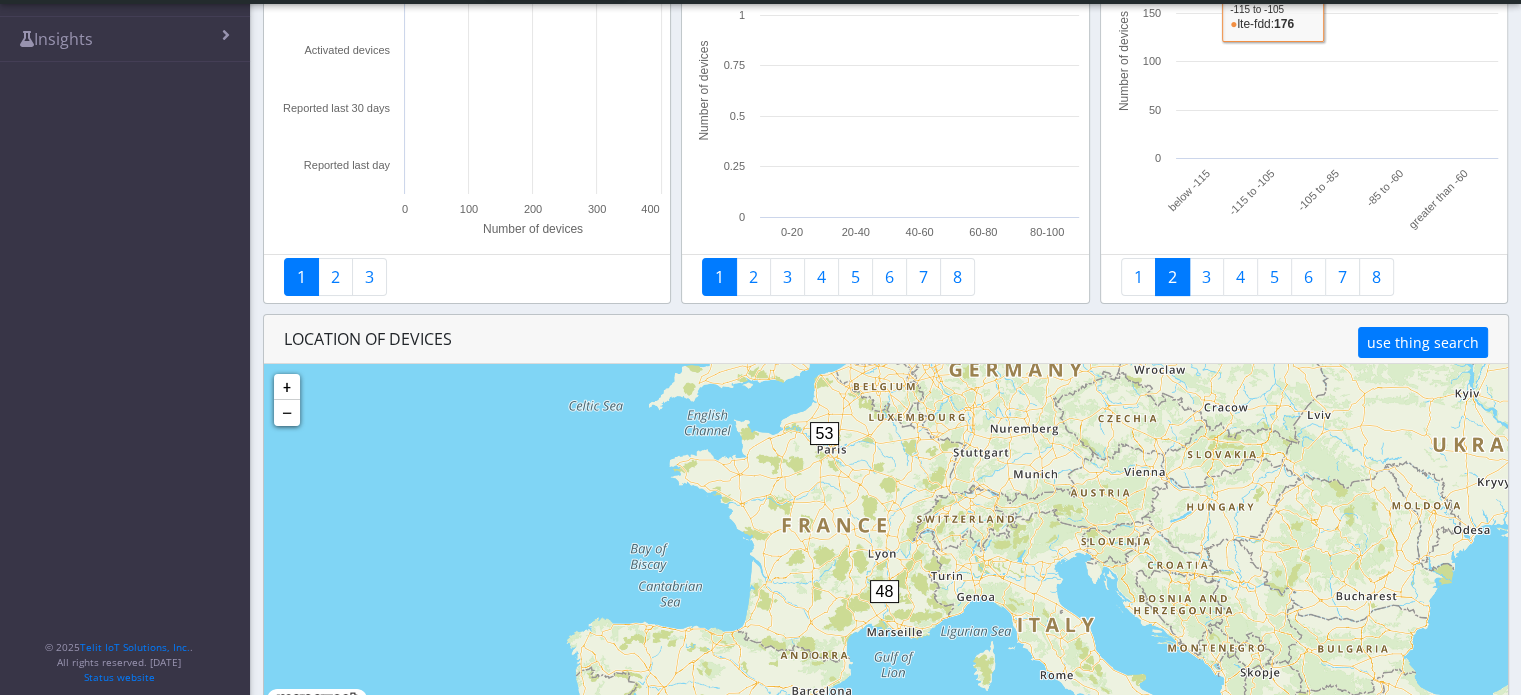 scroll, scrollTop: 192, scrollLeft: 0, axis: vertical 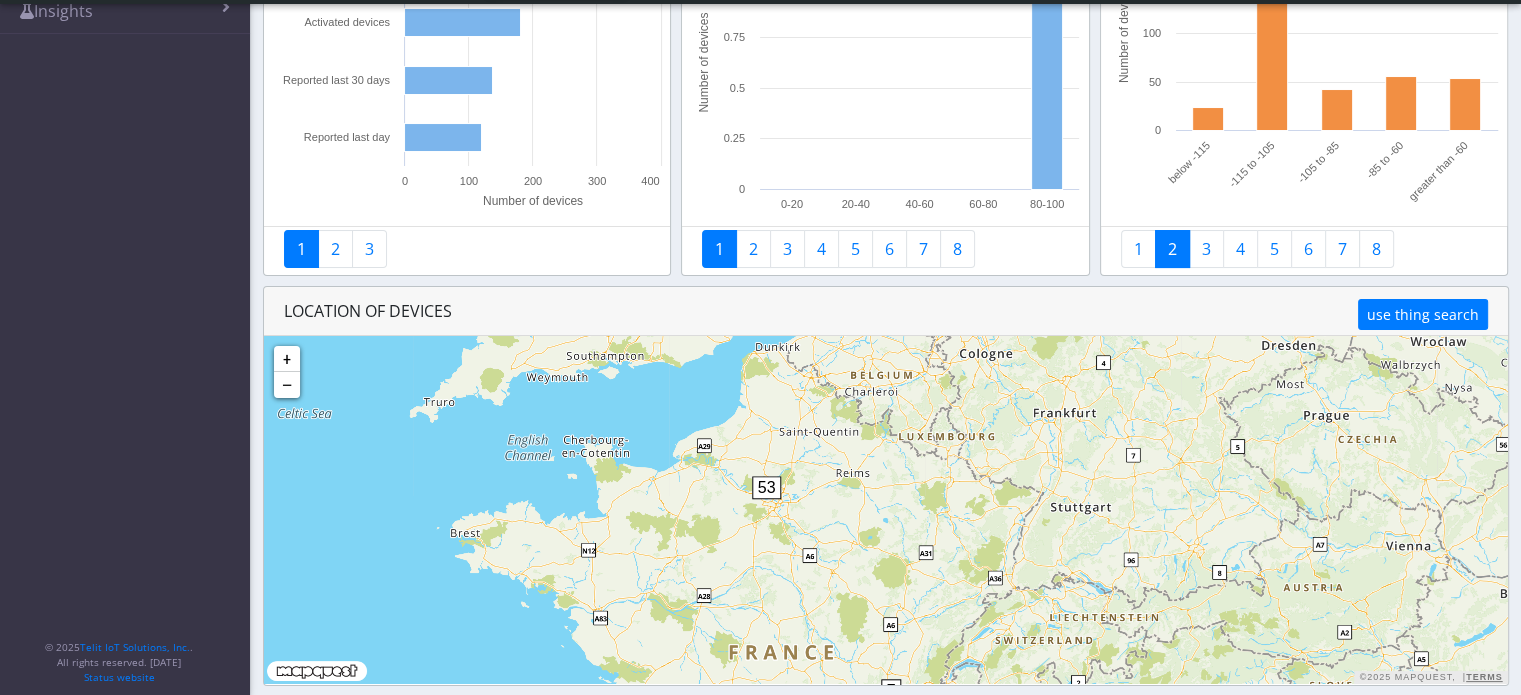 drag, startPoint x: 803, startPoint y: 439, endPoint x: 824, endPoint y: 628, distance: 190.16309 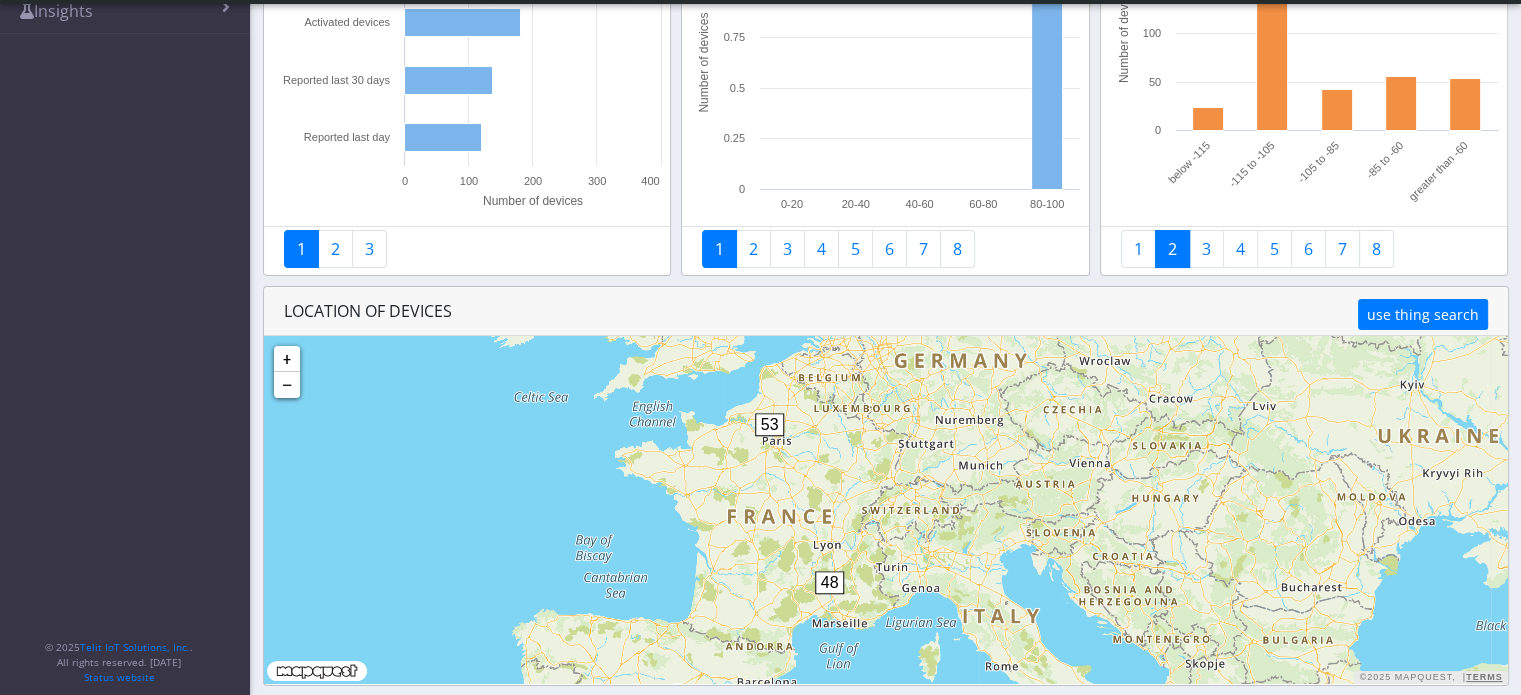 drag, startPoint x: 784, startPoint y: 523, endPoint x: 1038, endPoint y: 460, distance: 261.69638 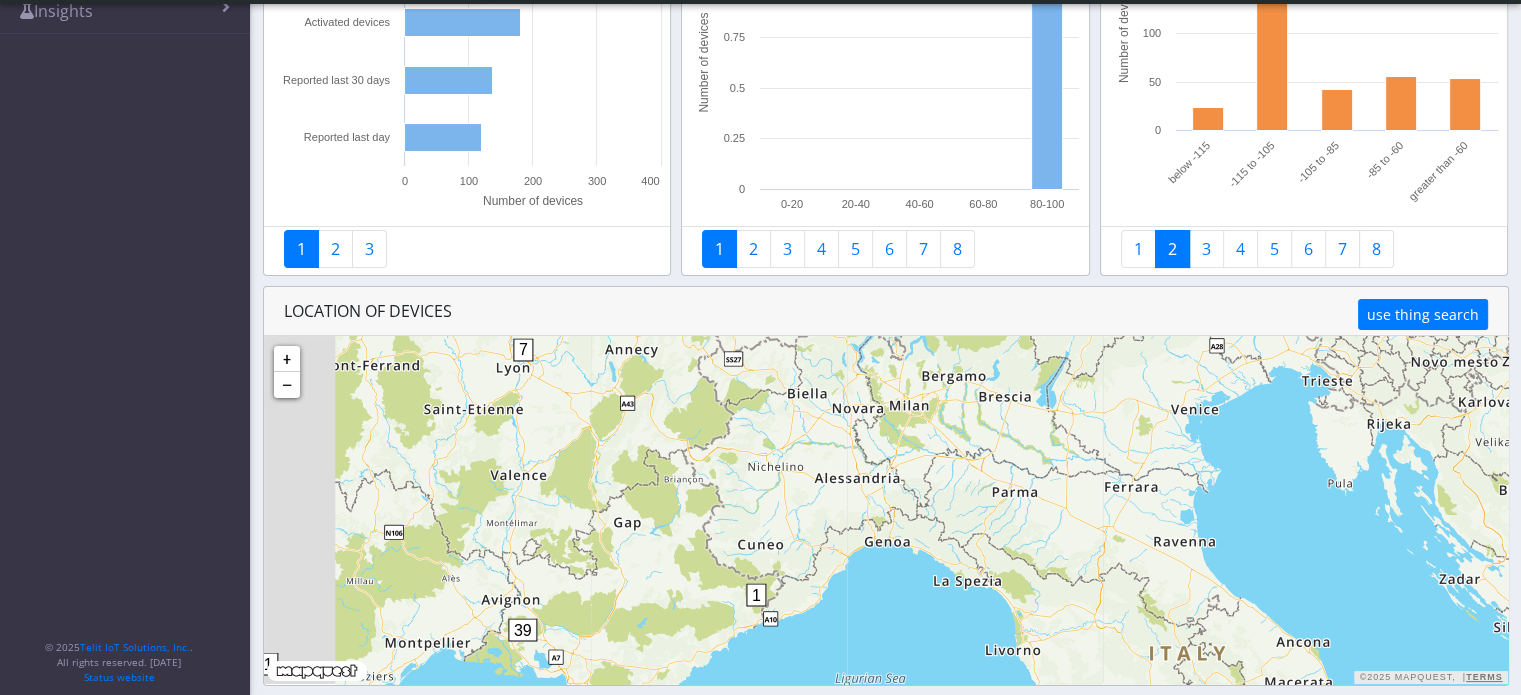 drag, startPoint x: 794, startPoint y: 530, endPoint x: 1023, endPoint y: 567, distance: 231.96982 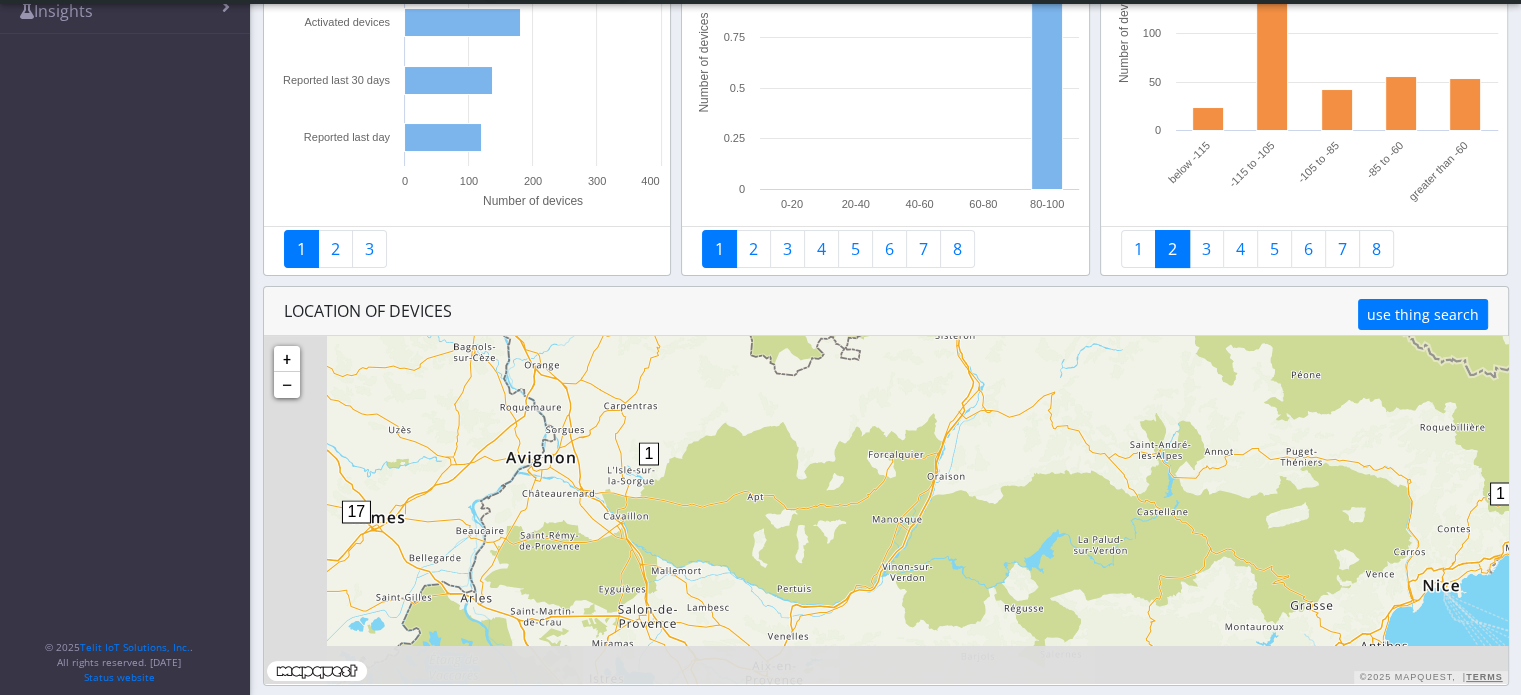 drag, startPoint x: 622, startPoint y: 604, endPoint x: 847, endPoint y: 393, distance: 308.45746 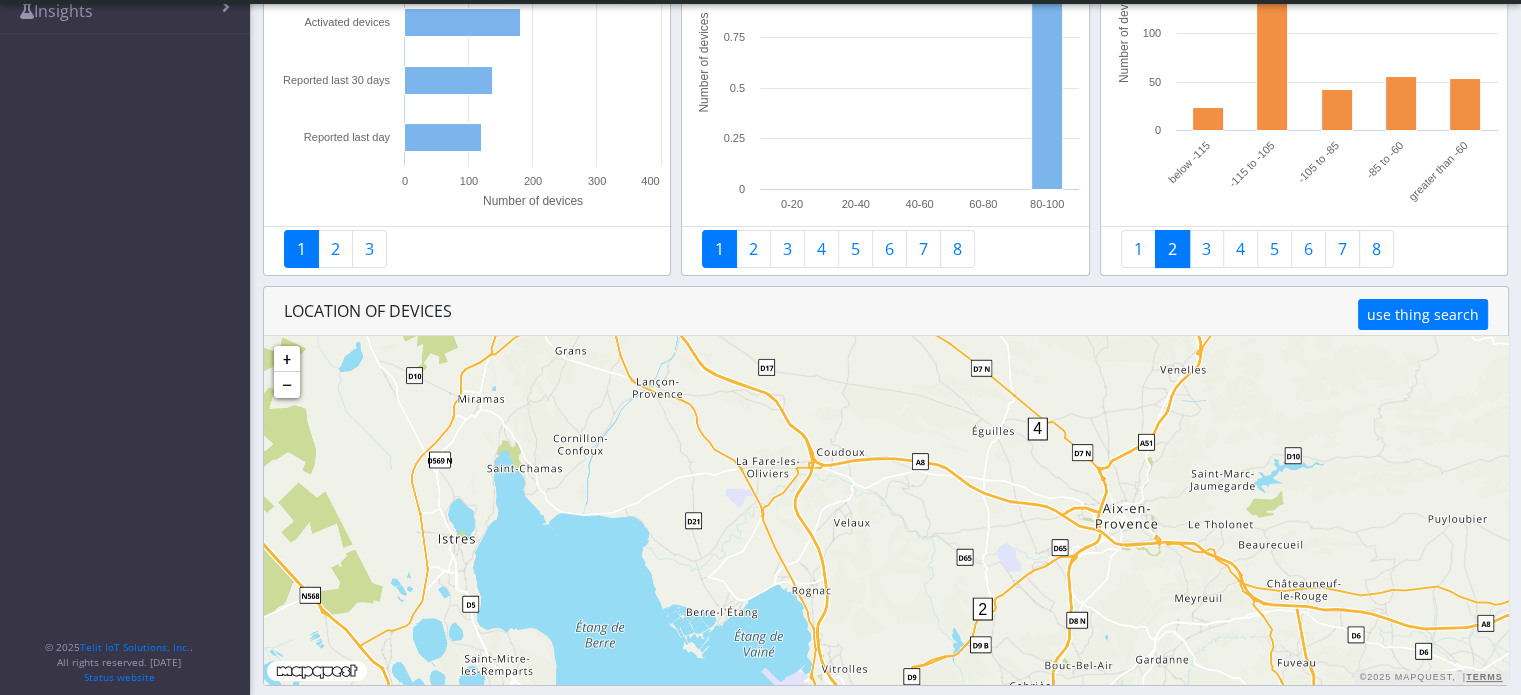 drag, startPoint x: 848, startPoint y: 590, endPoint x: 798, endPoint y: 421, distance: 176.24132 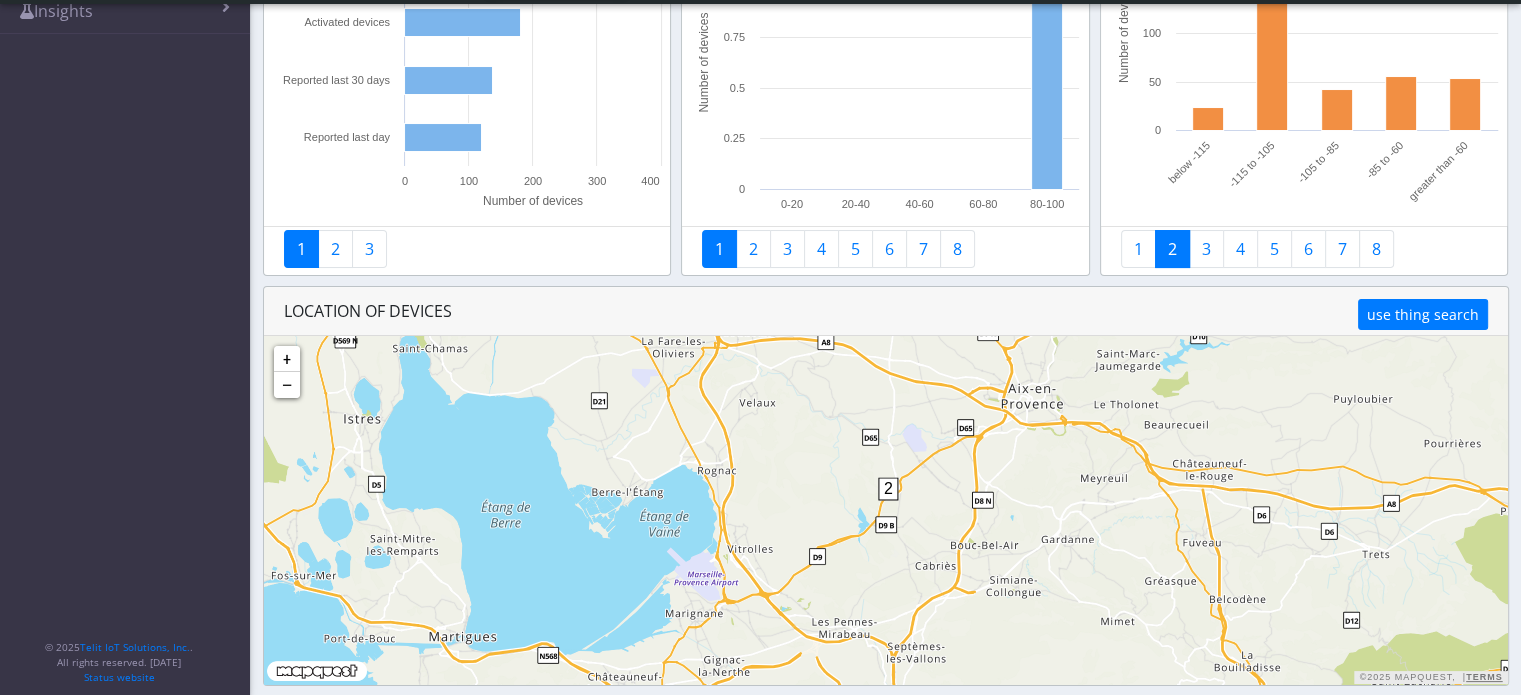 drag, startPoint x: 872, startPoint y: 559, endPoint x: 776, endPoint y: 433, distance: 158.40454 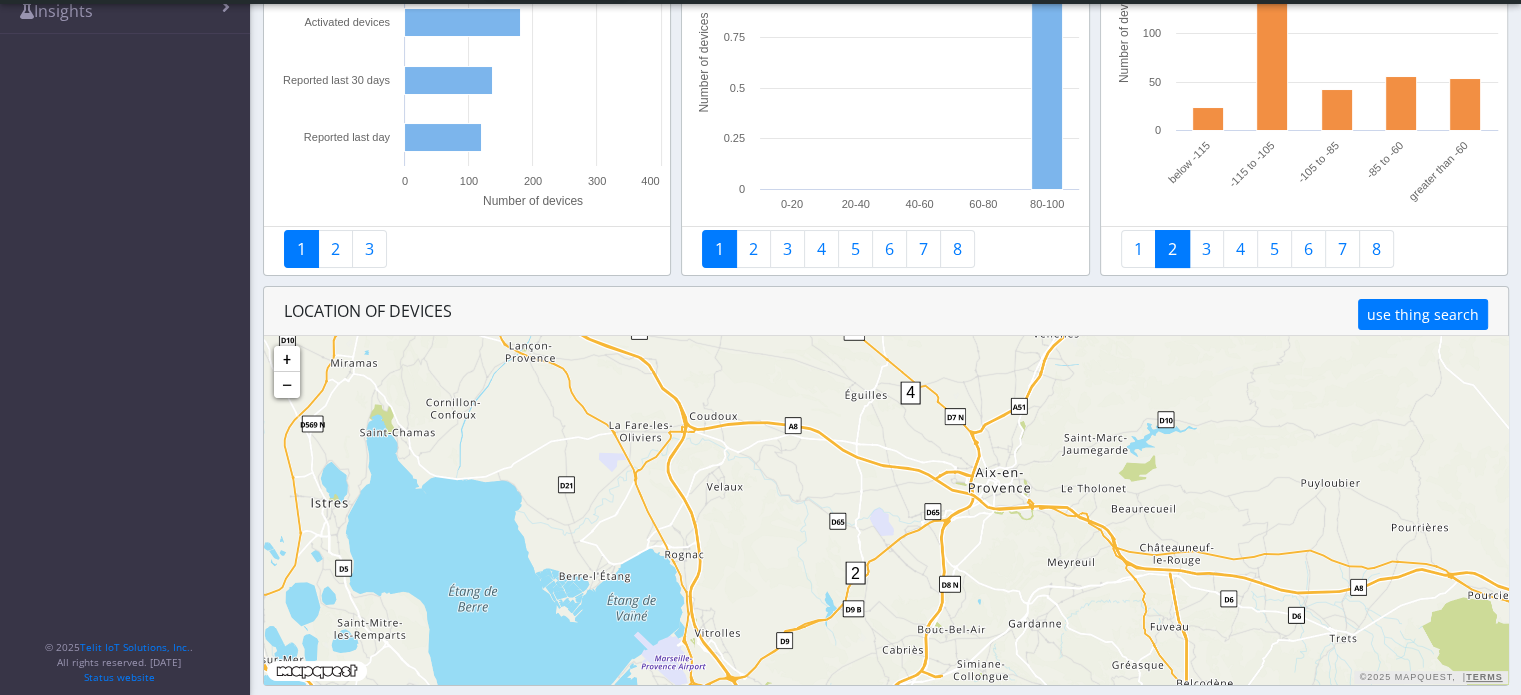 drag, startPoint x: 772, startPoint y: 499, endPoint x: 738, endPoint y: 586, distance: 93.40771 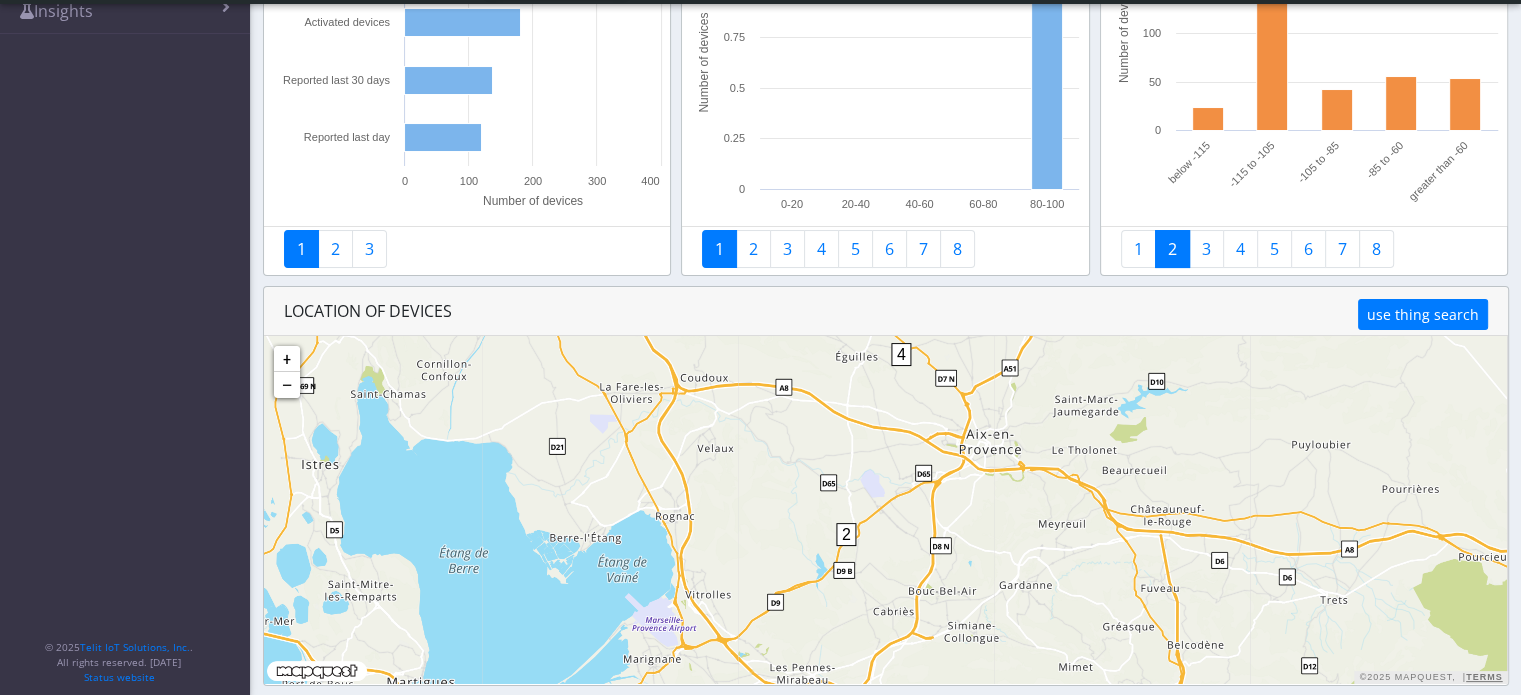 drag, startPoint x: 735, startPoint y: 531, endPoint x: 662, endPoint y: 627, distance: 120.60265 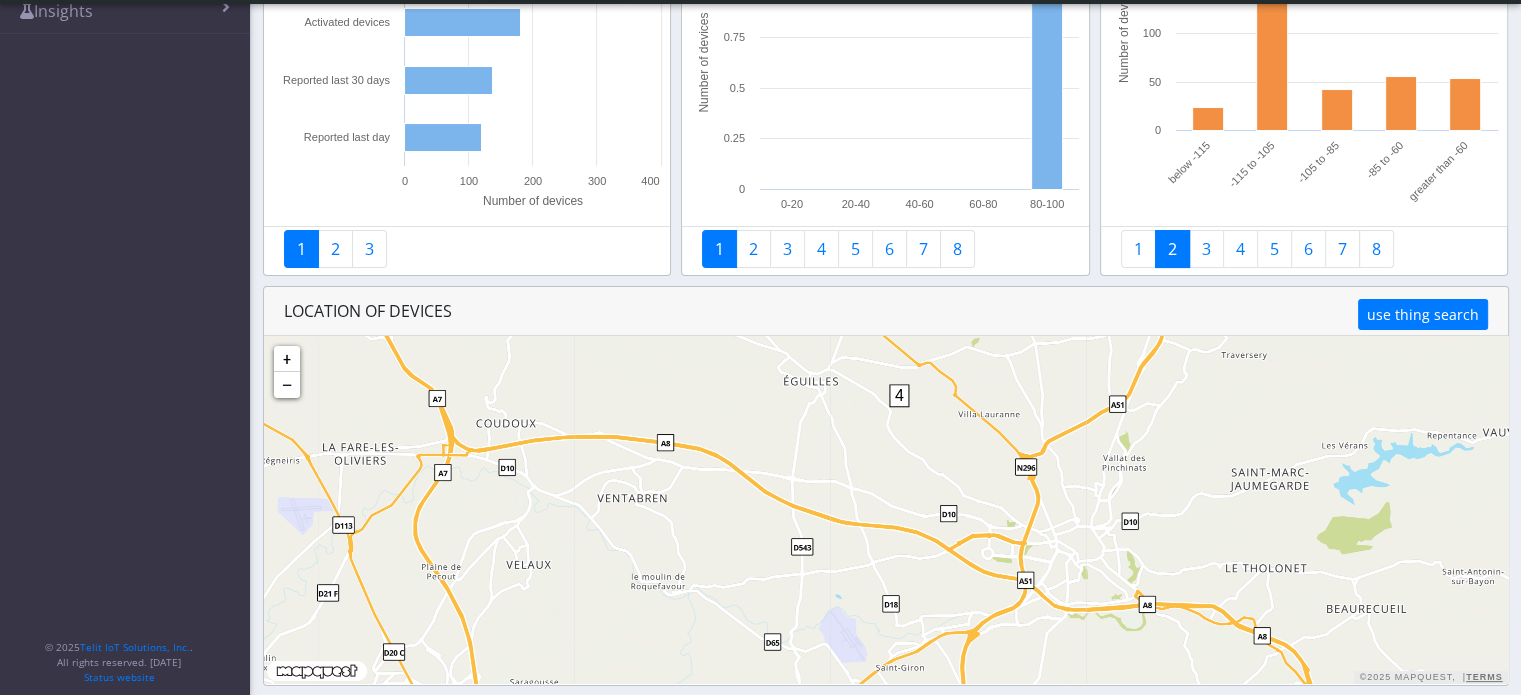 drag, startPoint x: 921, startPoint y: 479, endPoint x: 868, endPoint y: 536, distance: 77.83315 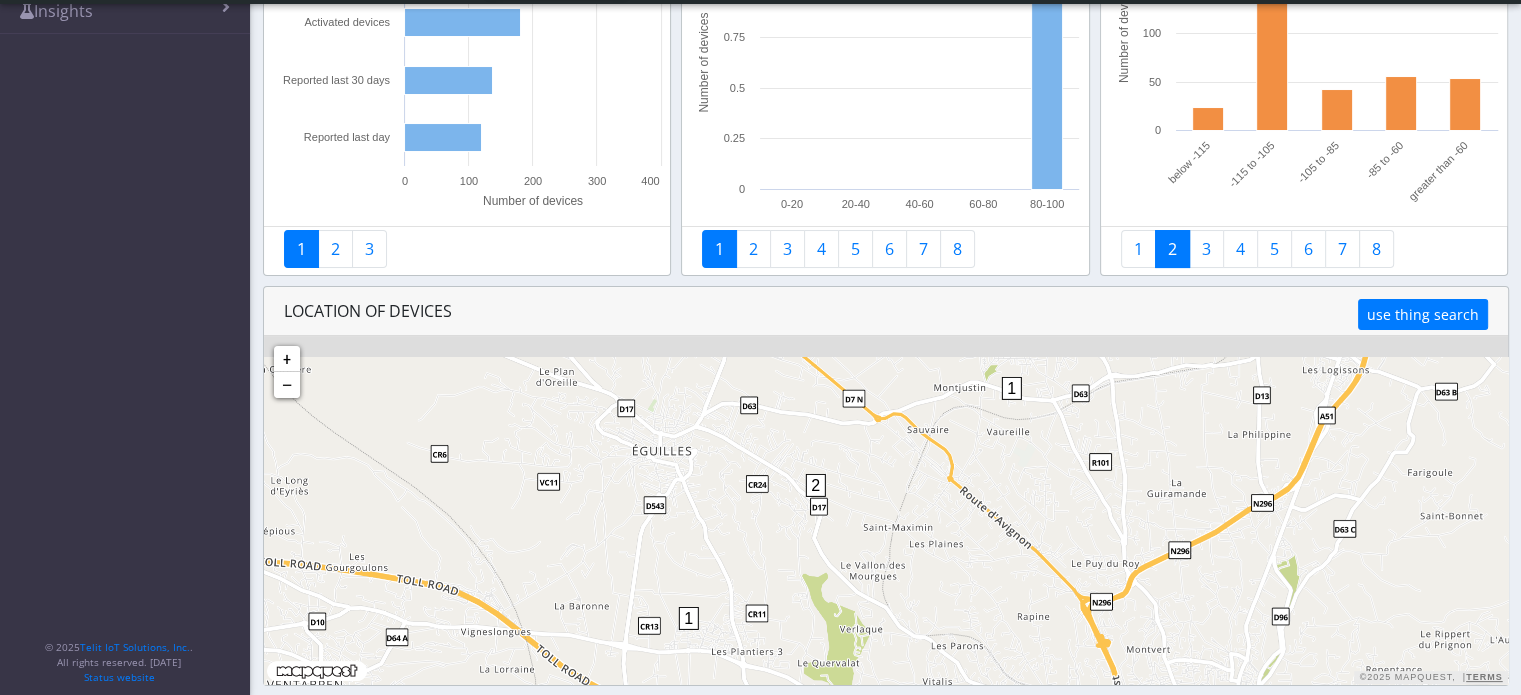 drag, startPoint x: 888, startPoint y: 479, endPoint x: 857, endPoint y: 593, distance: 118.13975 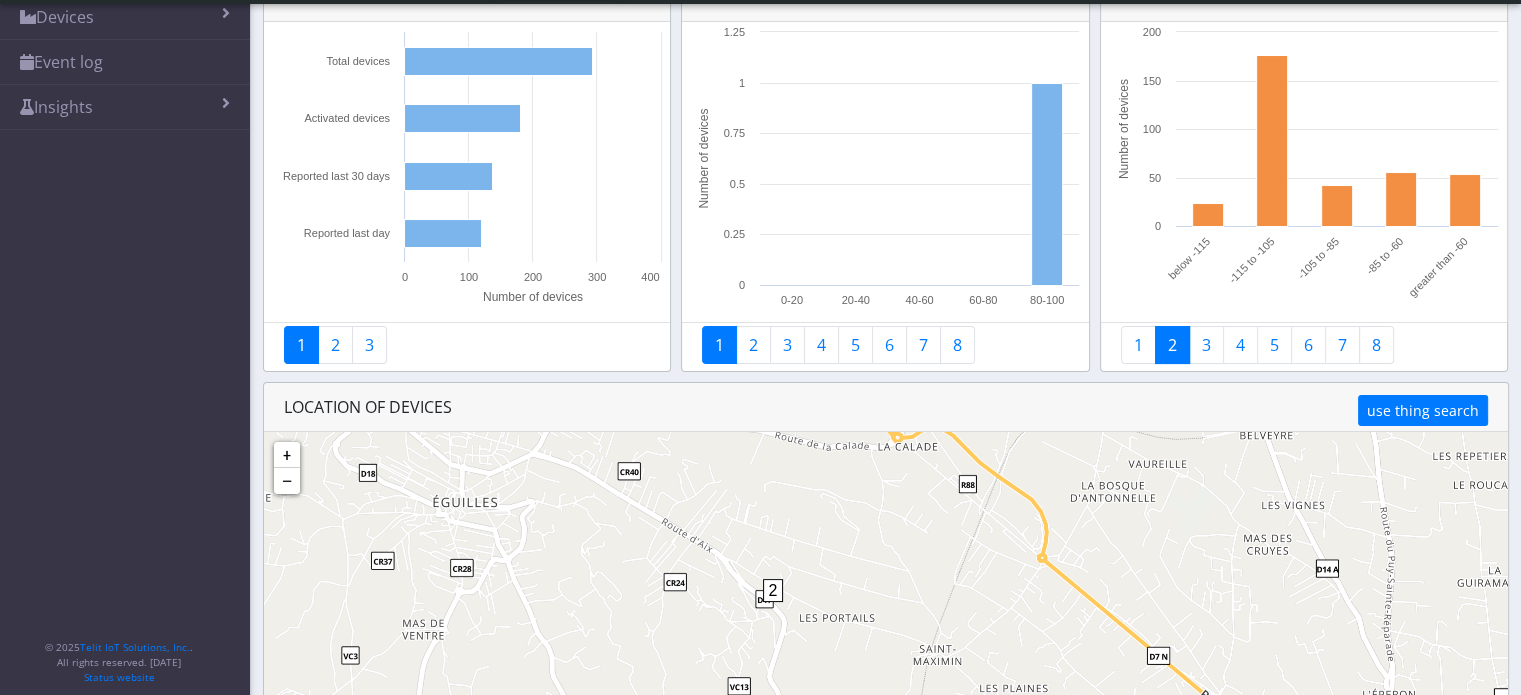 scroll, scrollTop: 0, scrollLeft: 0, axis: both 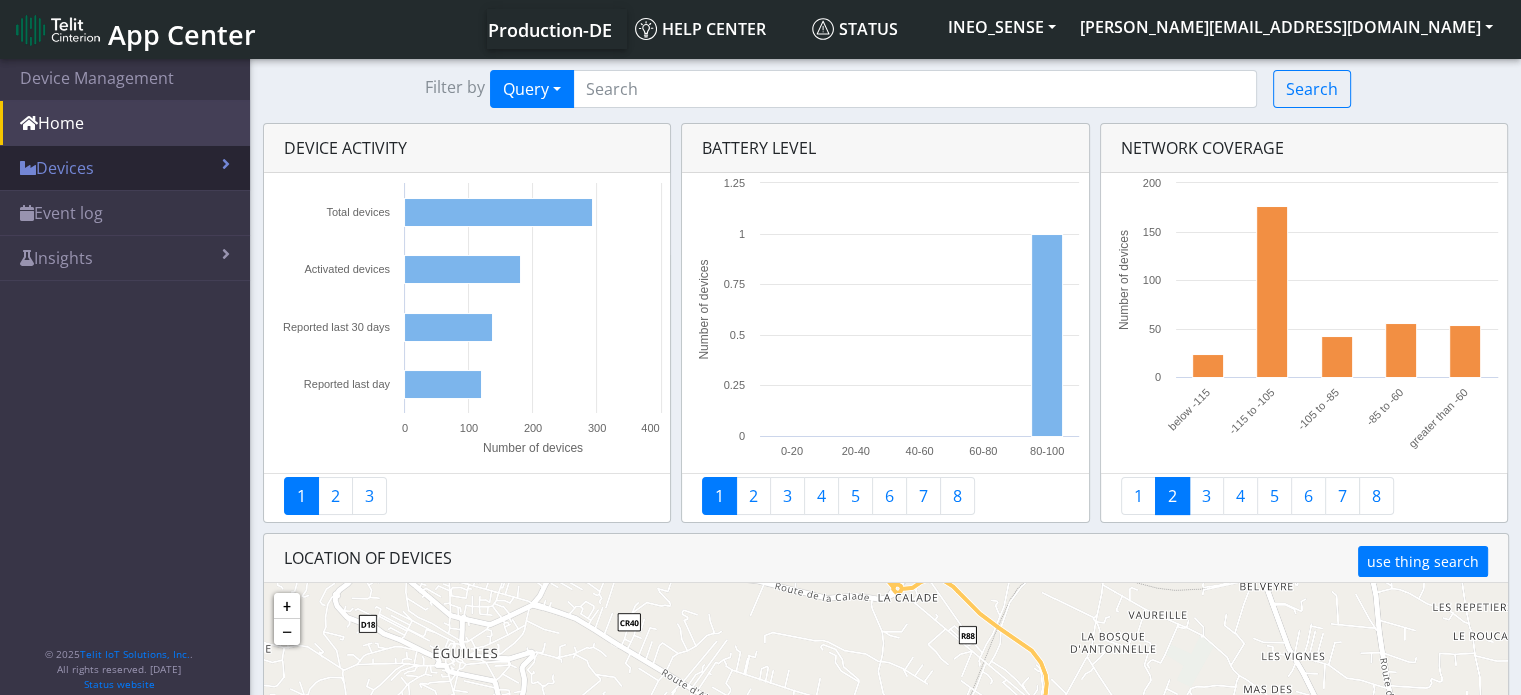 click on "Devices" at bounding box center (125, 168) 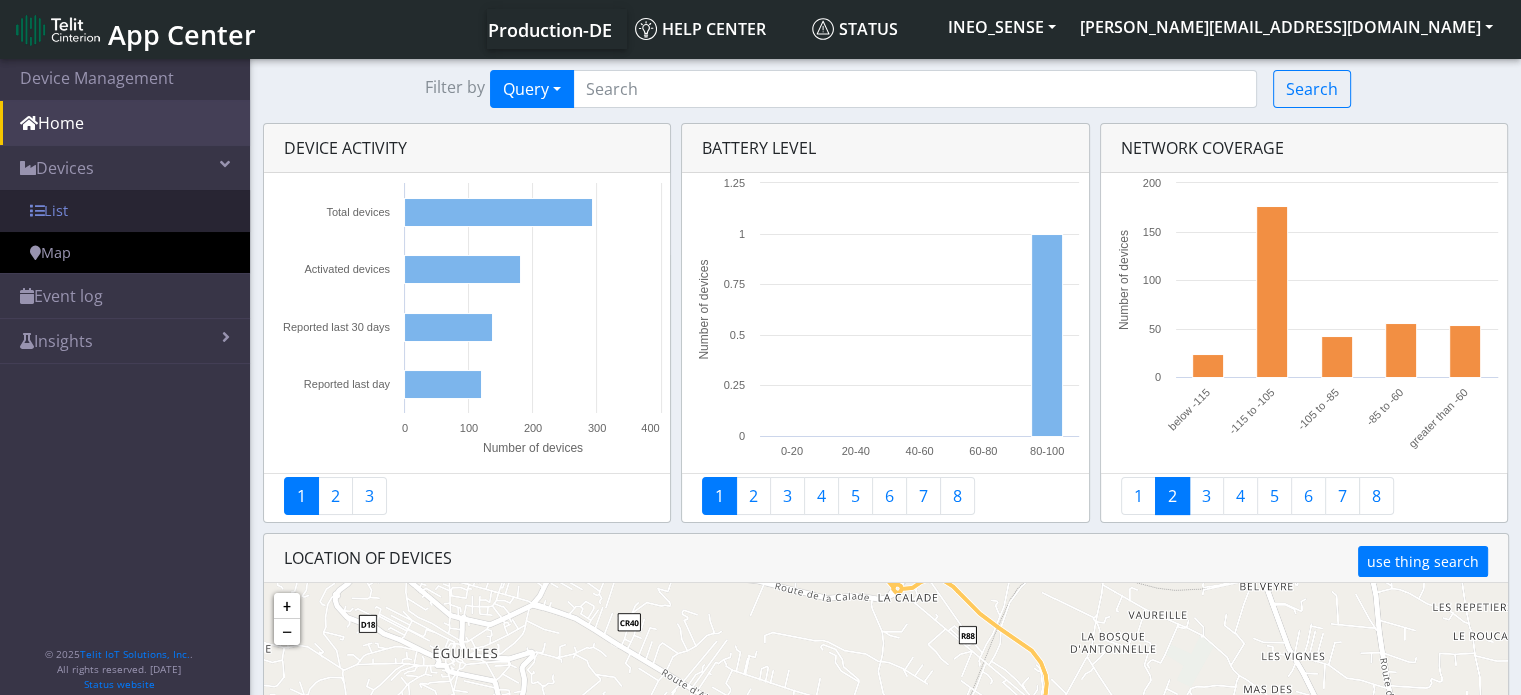 click on "List" at bounding box center [125, 211] 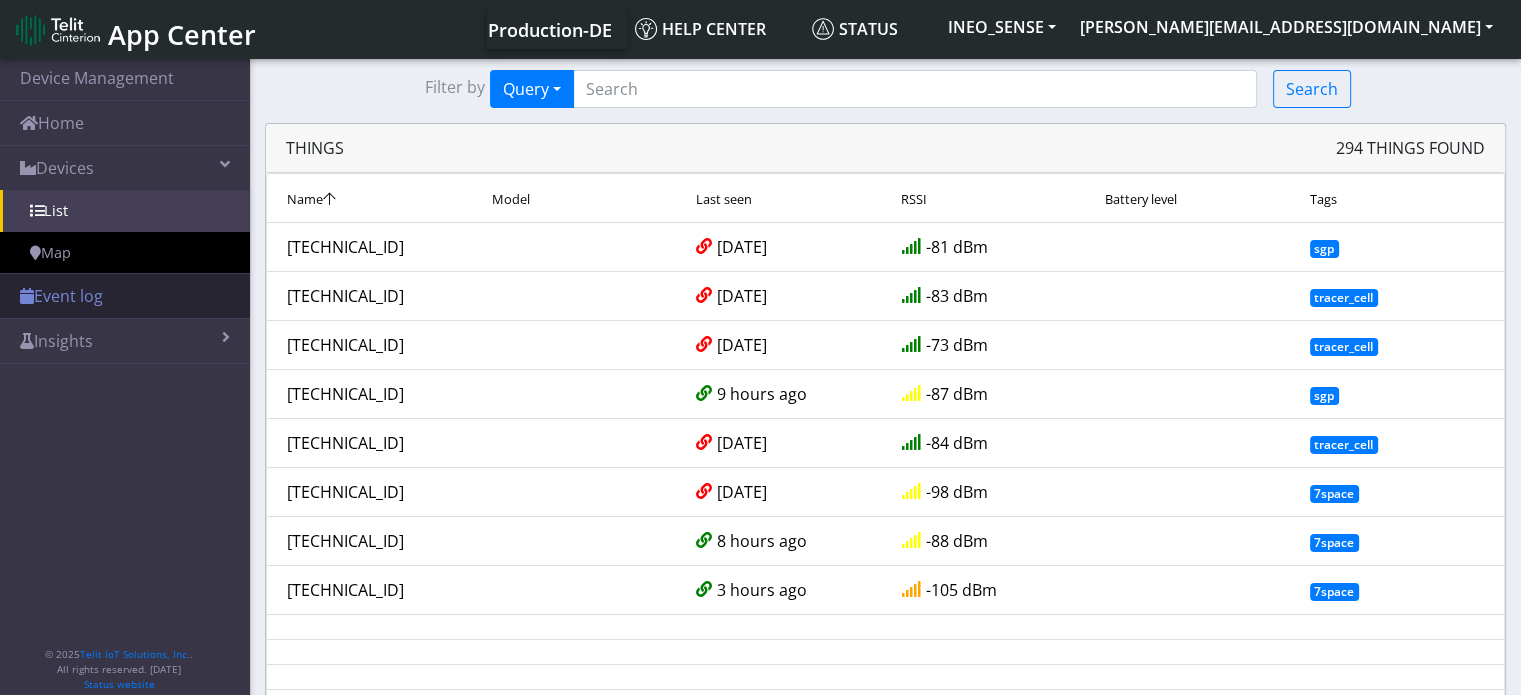 click on "Event log" at bounding box center [125, 296] 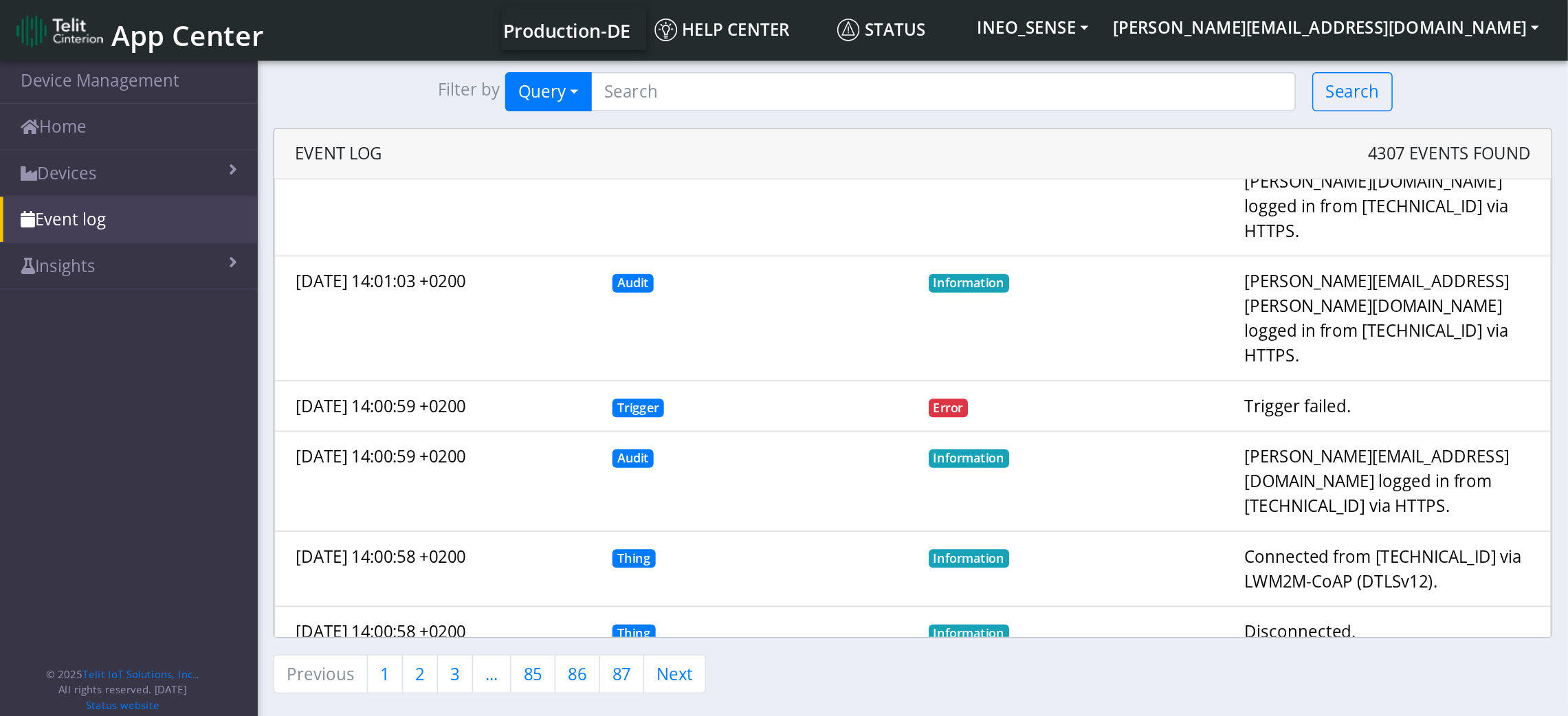 scroll, scrollTop: 0, scrollLeft: 0, axis: both 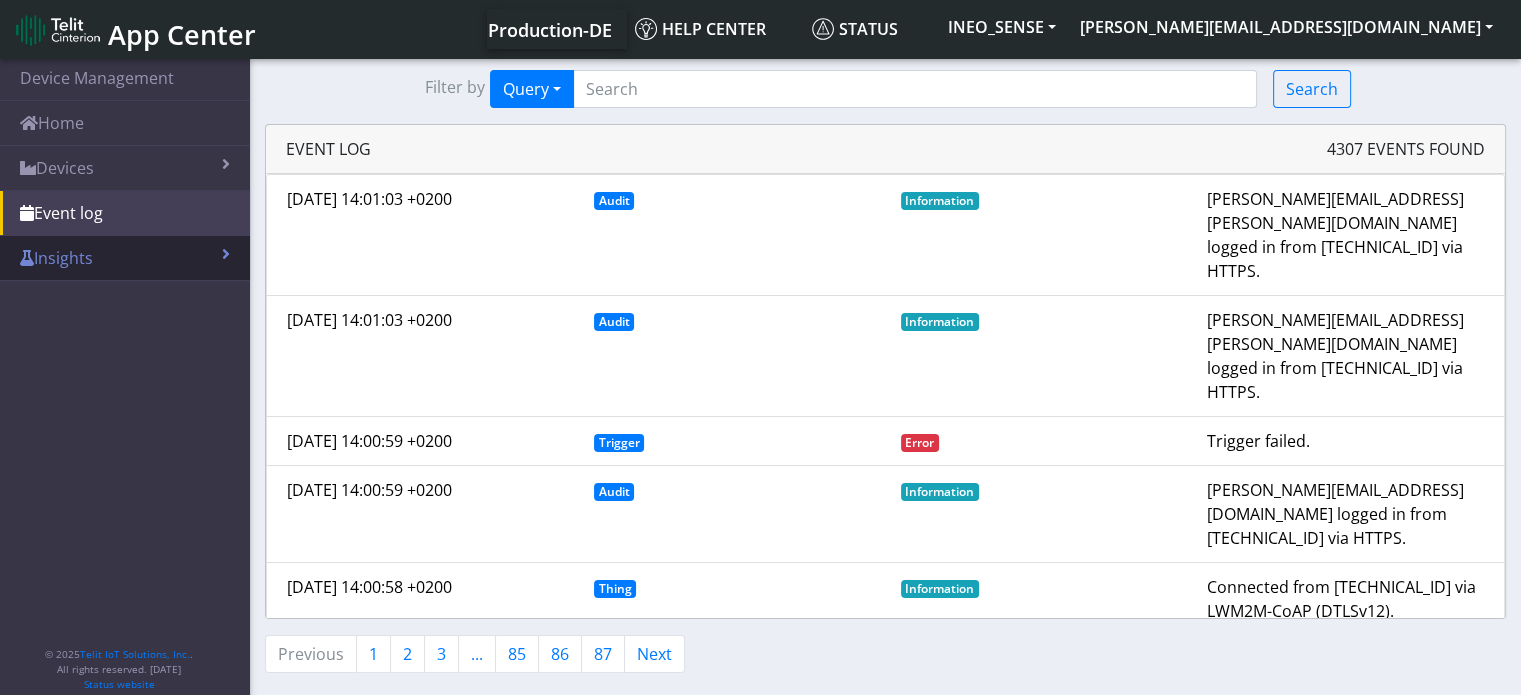 click on "Insights" at bounding box center (125, 258) 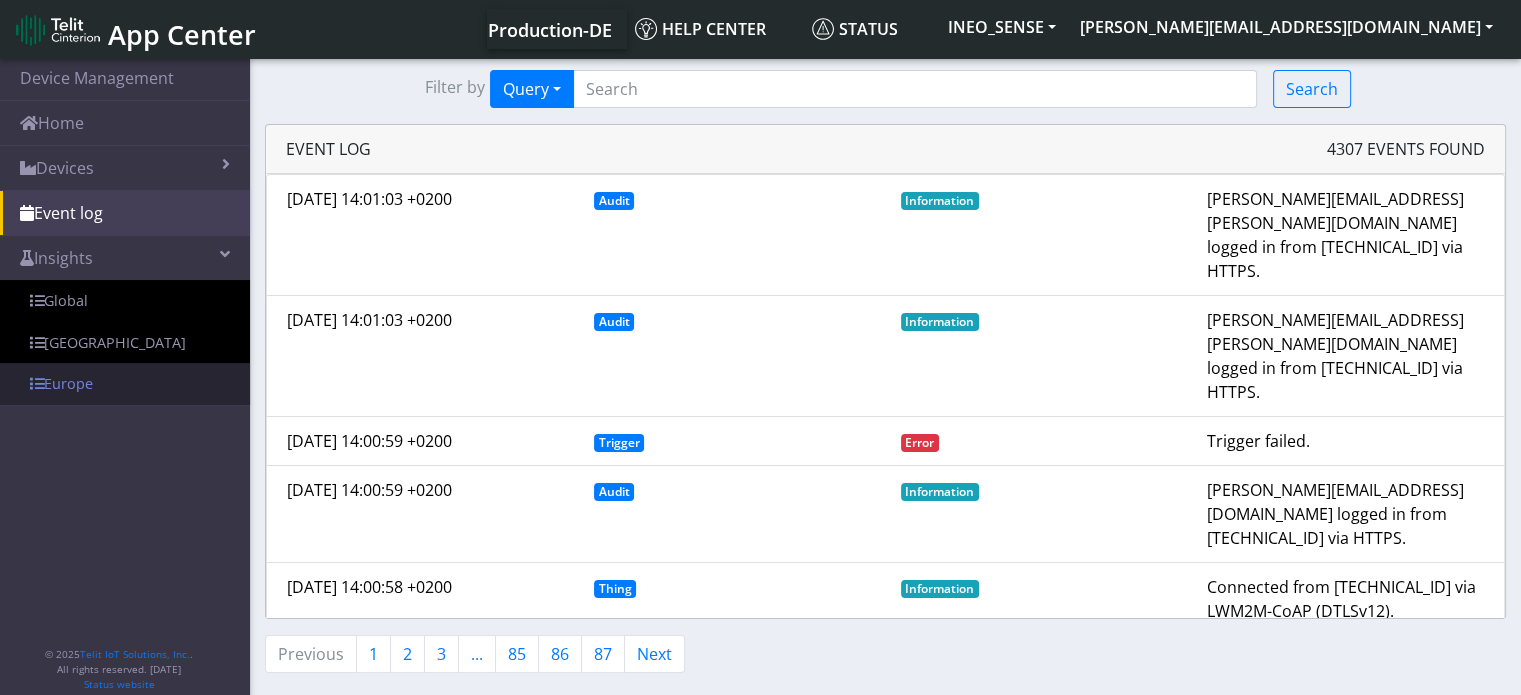 click on "Europe" at bounding box center (125, 384) 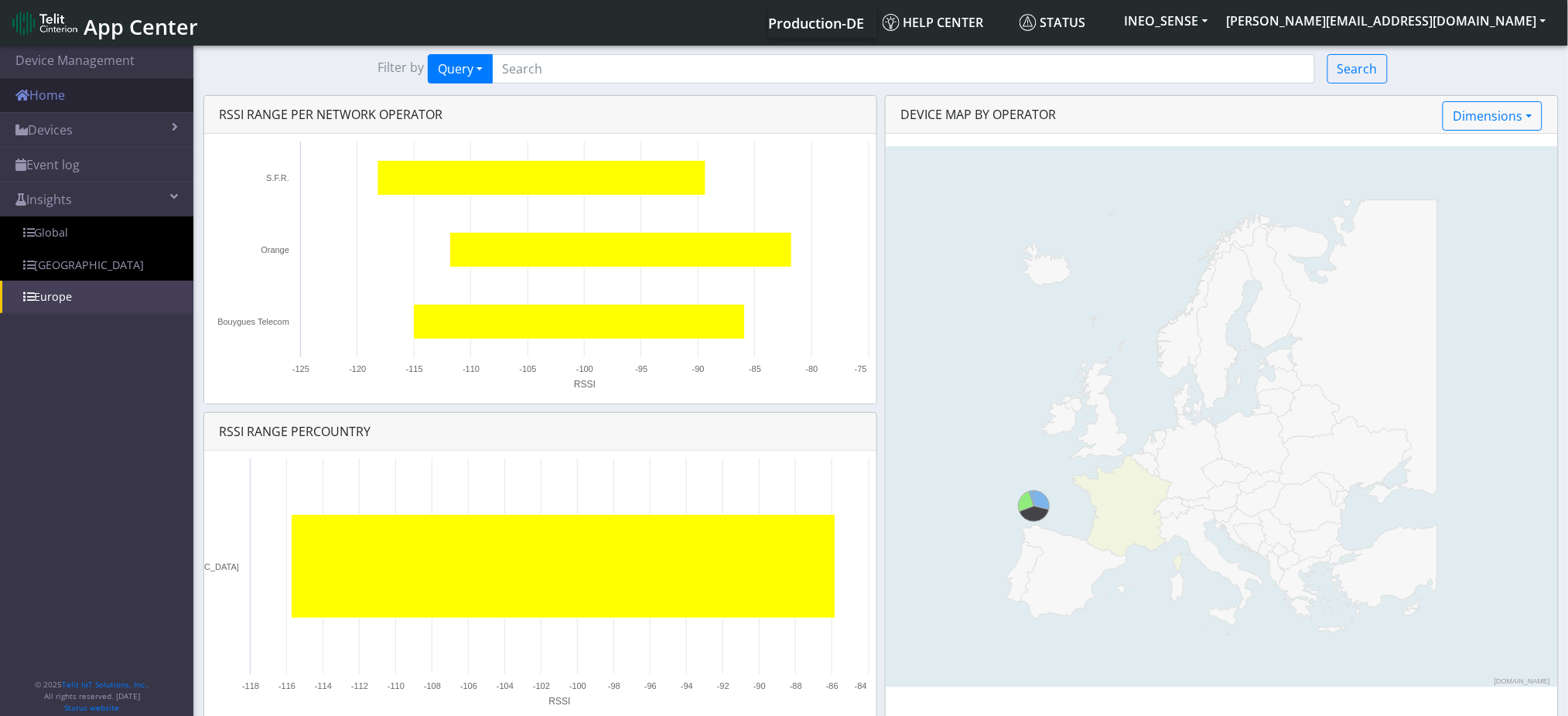click on "Home" at bounding box center (97, 95) 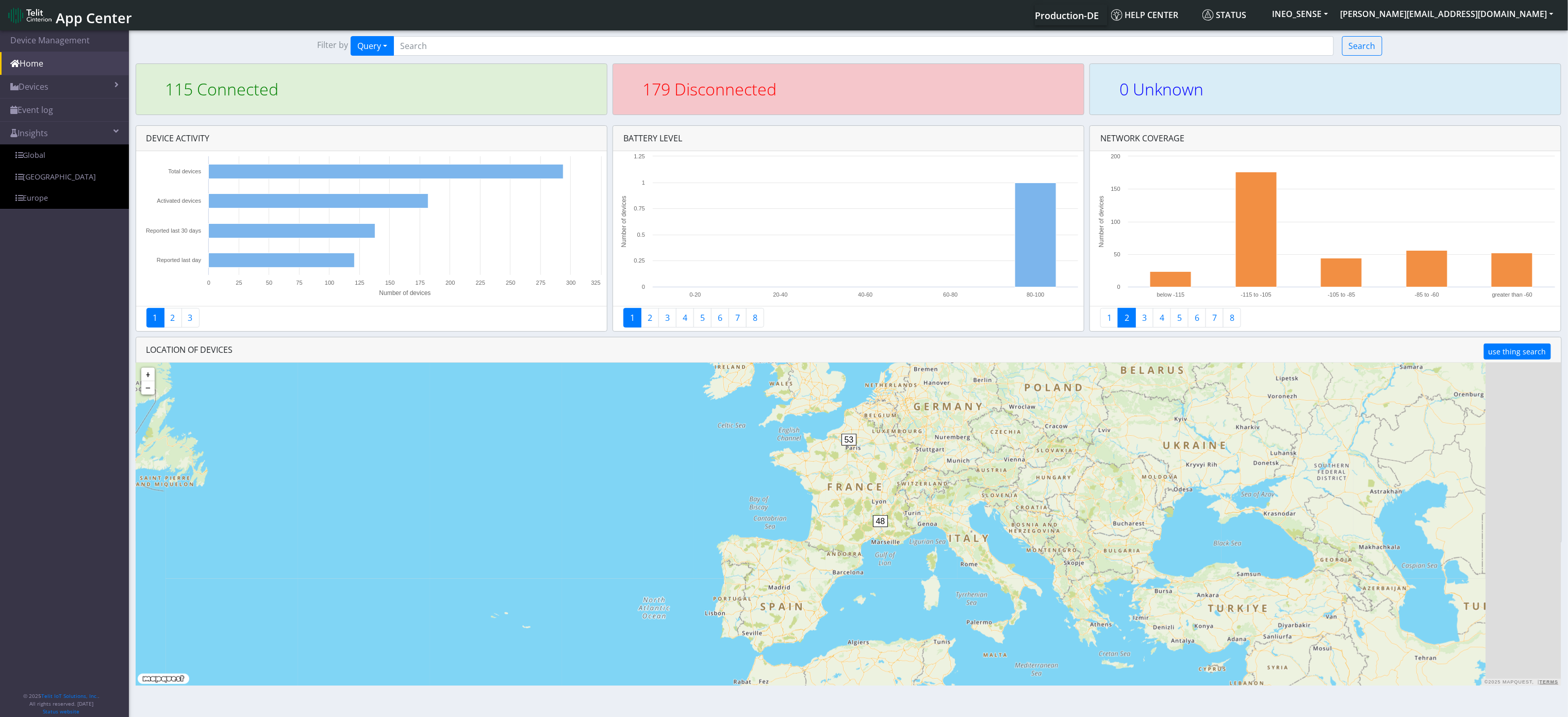 drag, startPoint x: 503, startPoint y: 558, endPoint x: 392, endPoint y: 638, distance: 136.82471 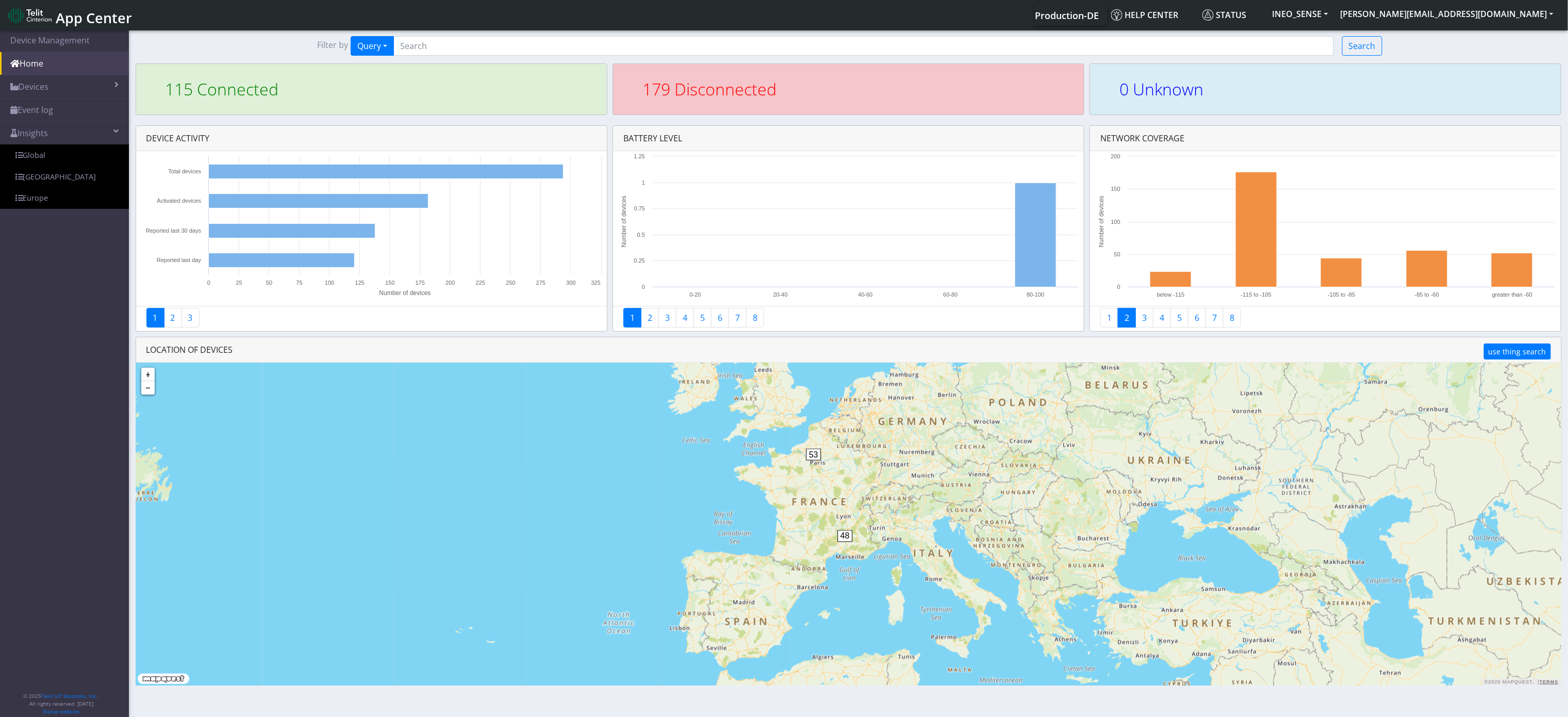 drag, startPoint x: 561, startPoint y: 552, endPoint x: 532, endPoint y: 569, distance: 33.61547 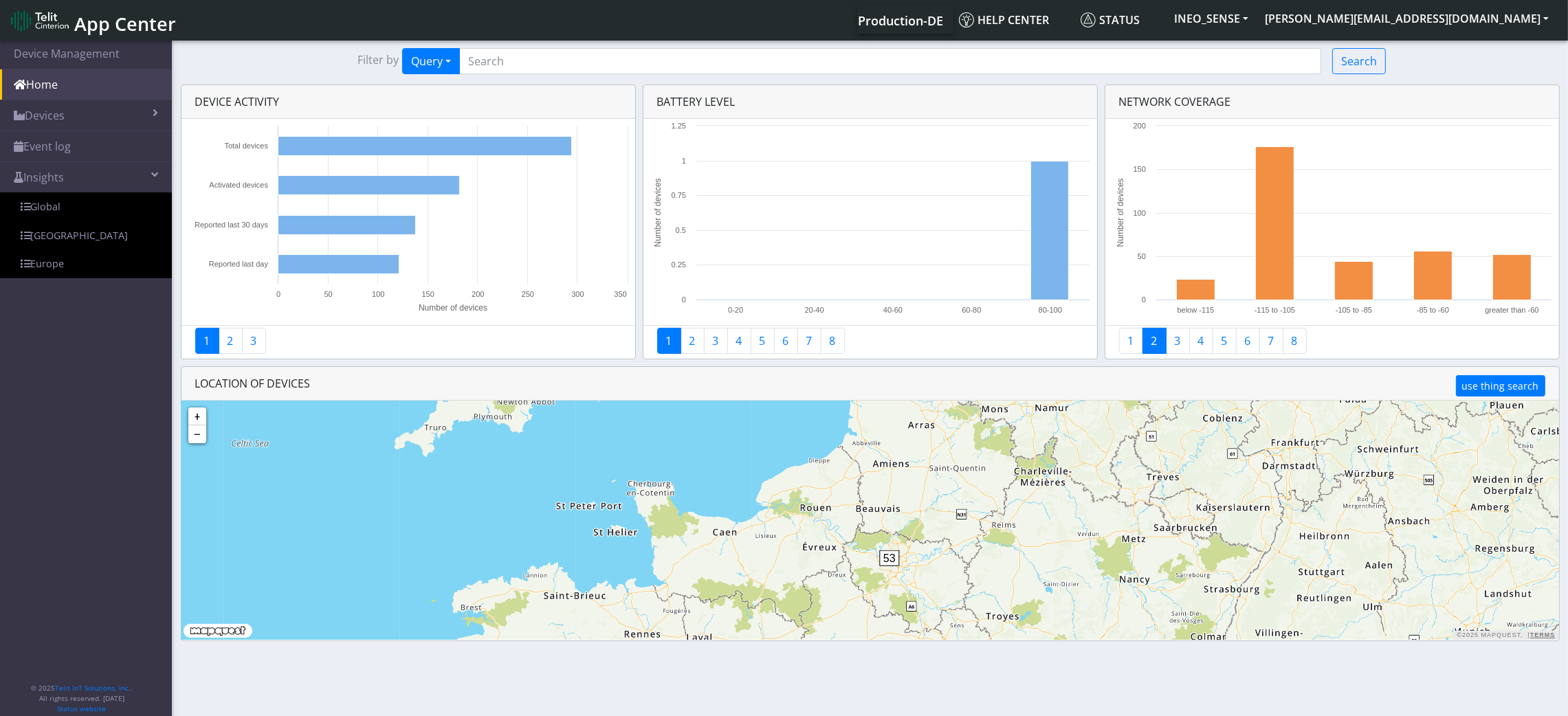 drag, startPoint x: 972, startPoint y: 572, endPoint x: 758, endPoint y: 489, distance: 229.53213 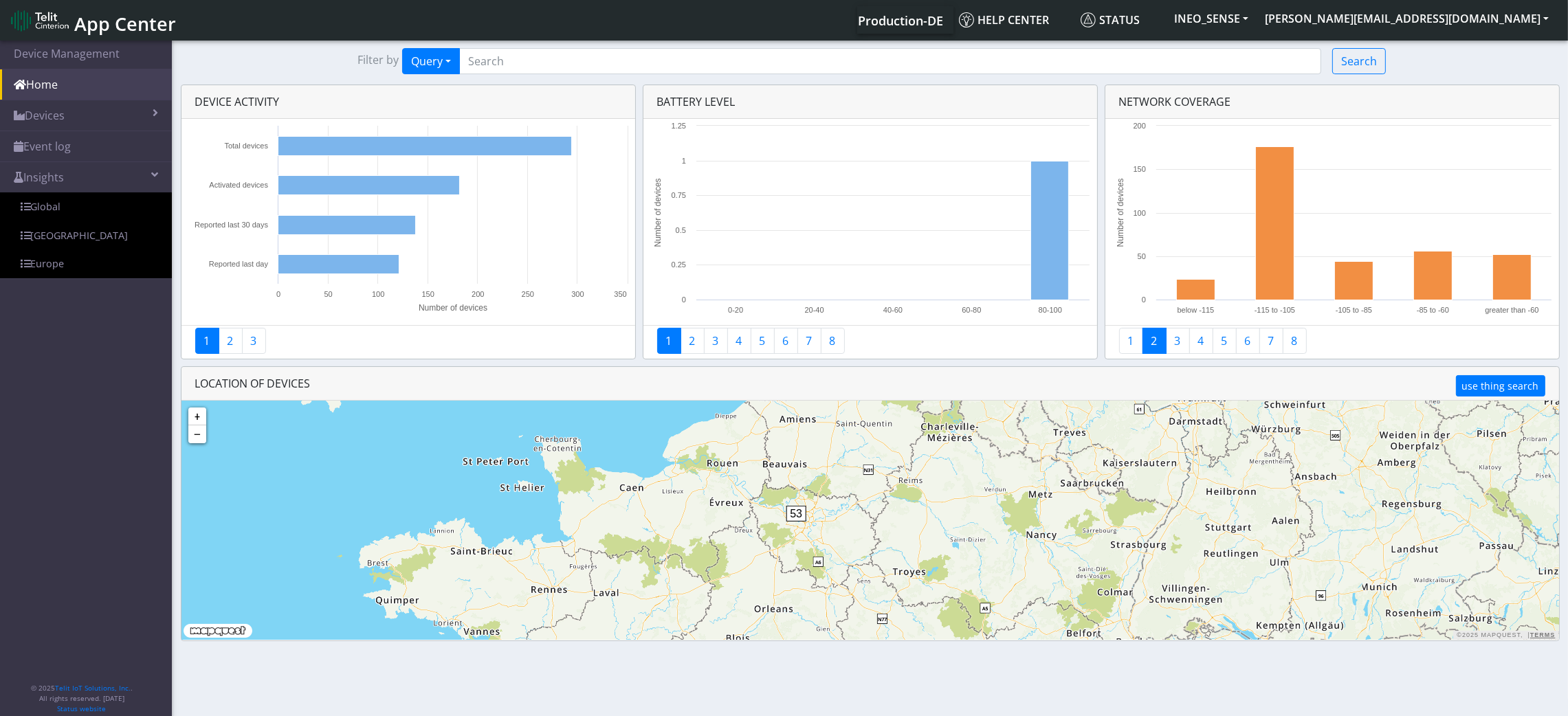 drag, startPoint x: 773, startPoint y: 552, endPoint x: 678, endPoint y: 519, distance: 100.56838 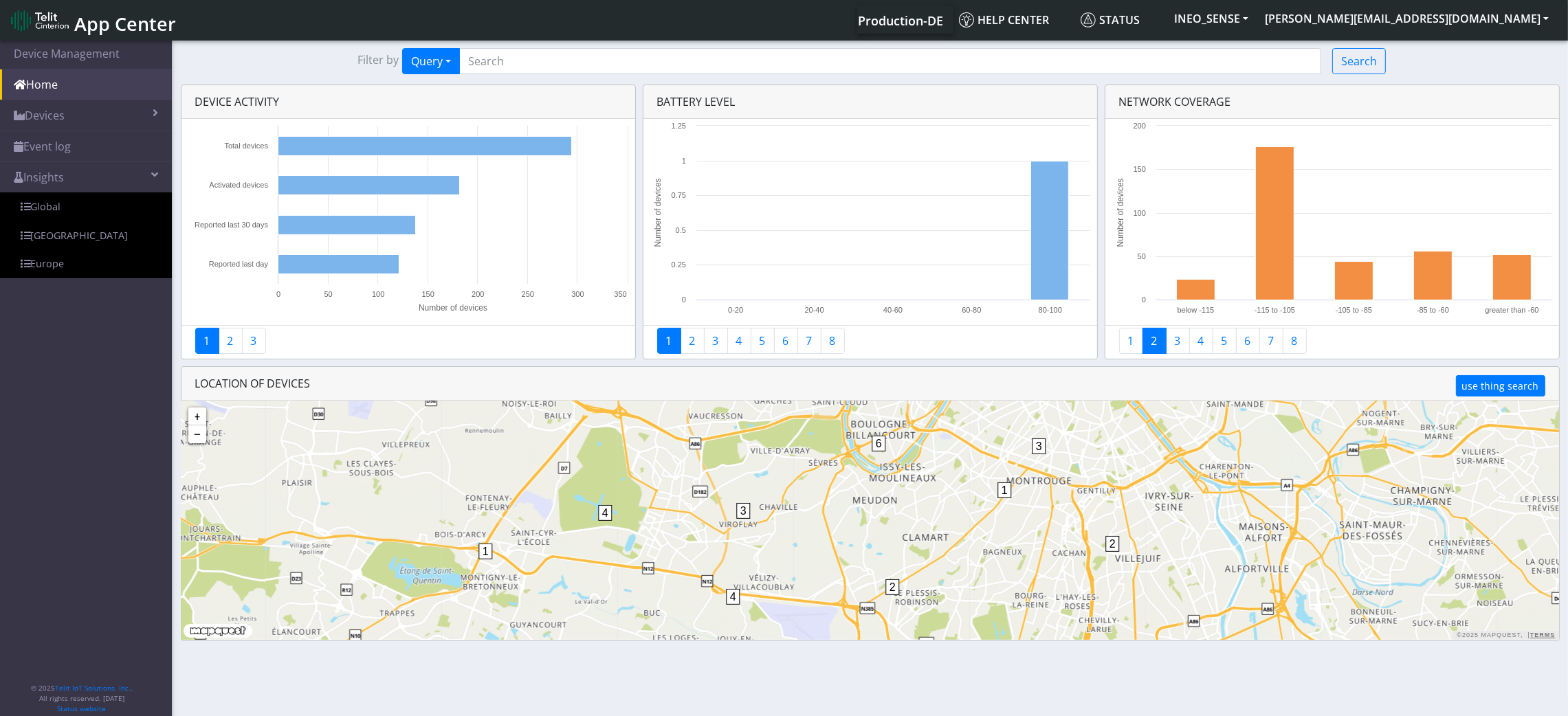 drag, startPoint x: 909, startPoint y: 500, endPoint x: 868, endPoint y: 515, distance: 43.65776 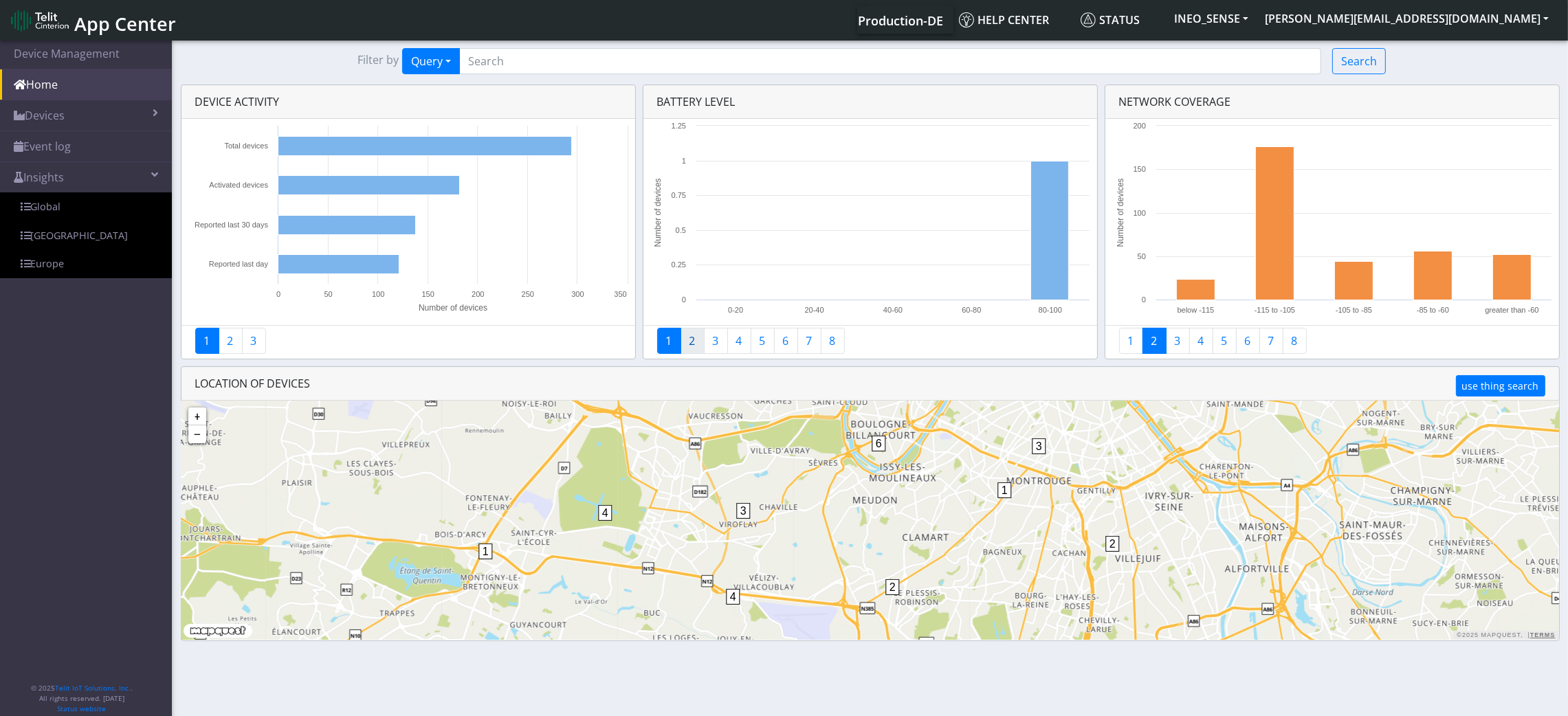 click on "2" 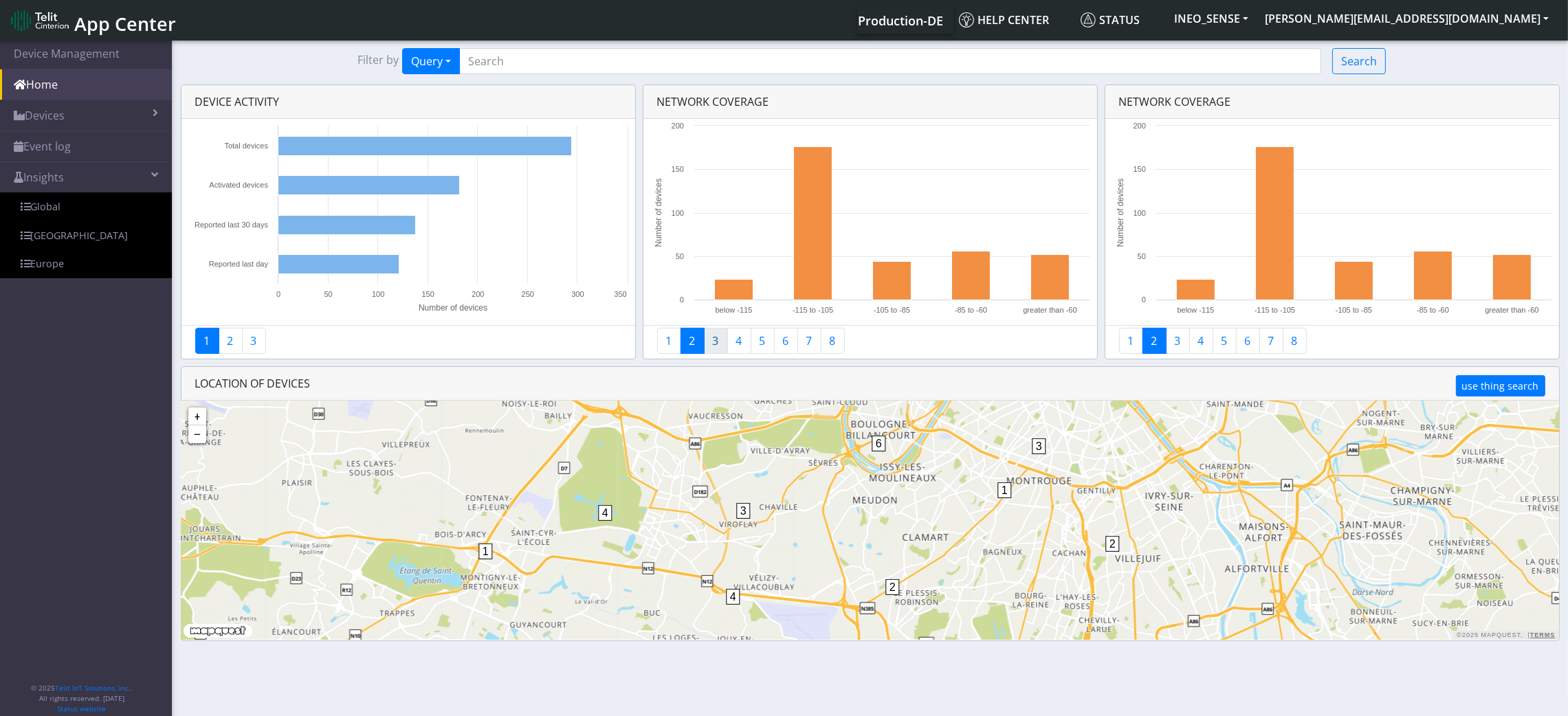 click on "3" 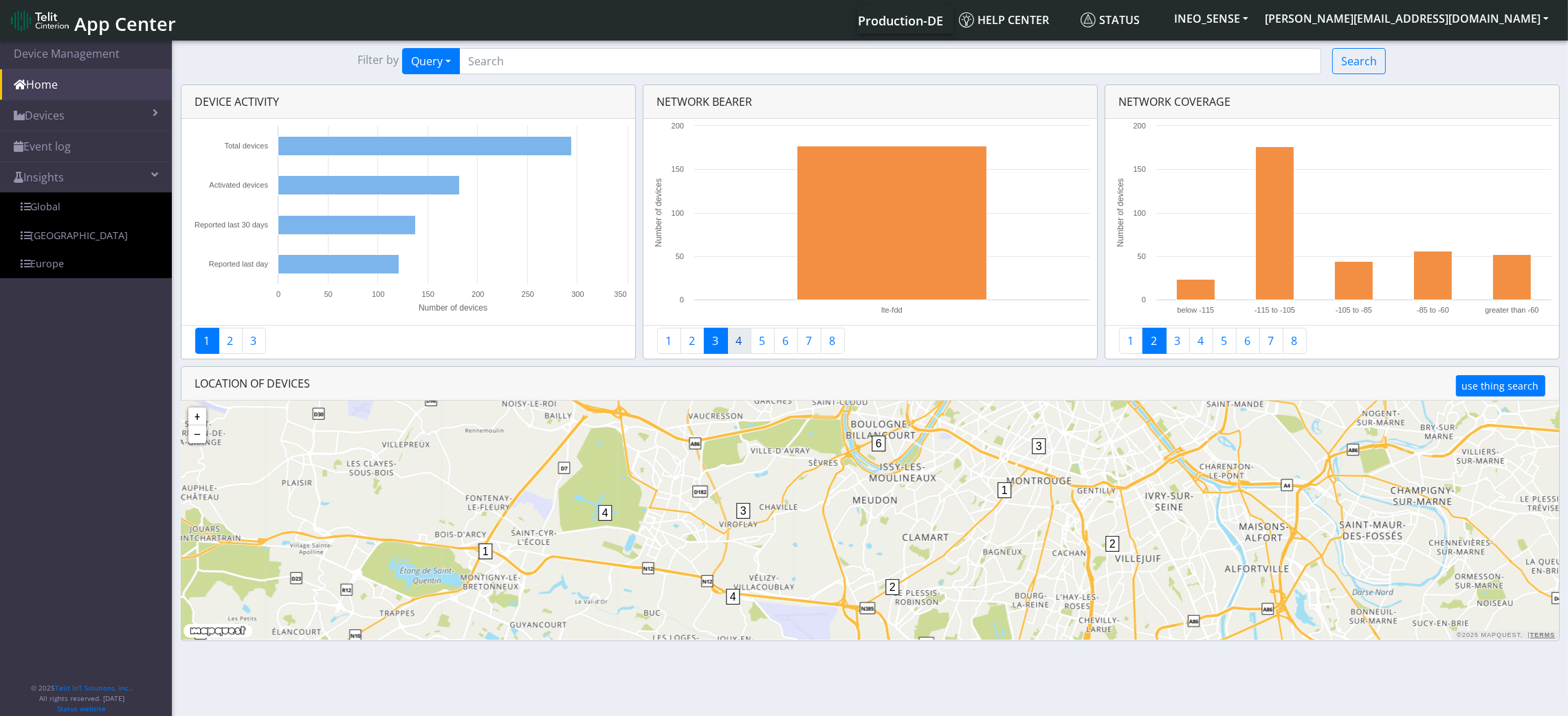 click on "4" 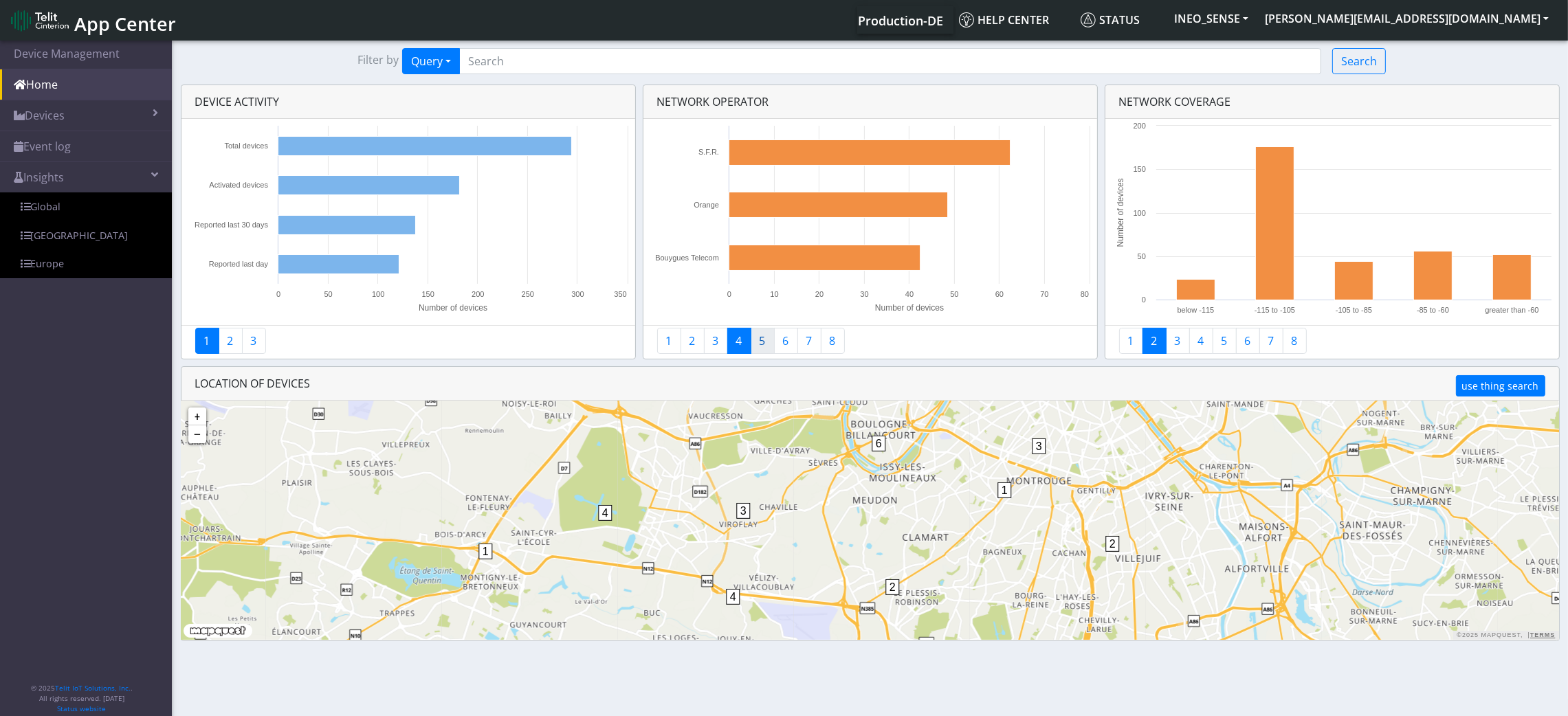 click on "5" 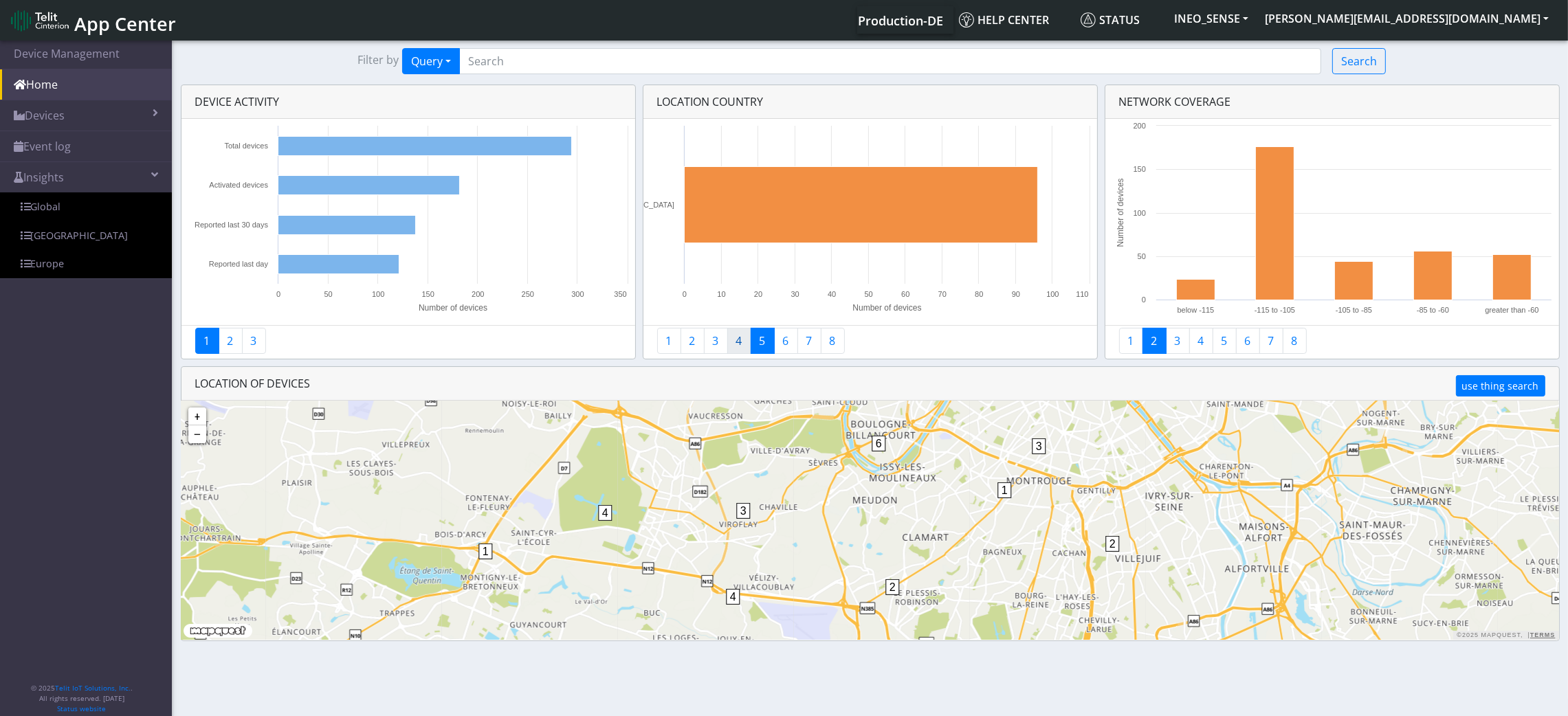 click on "4" 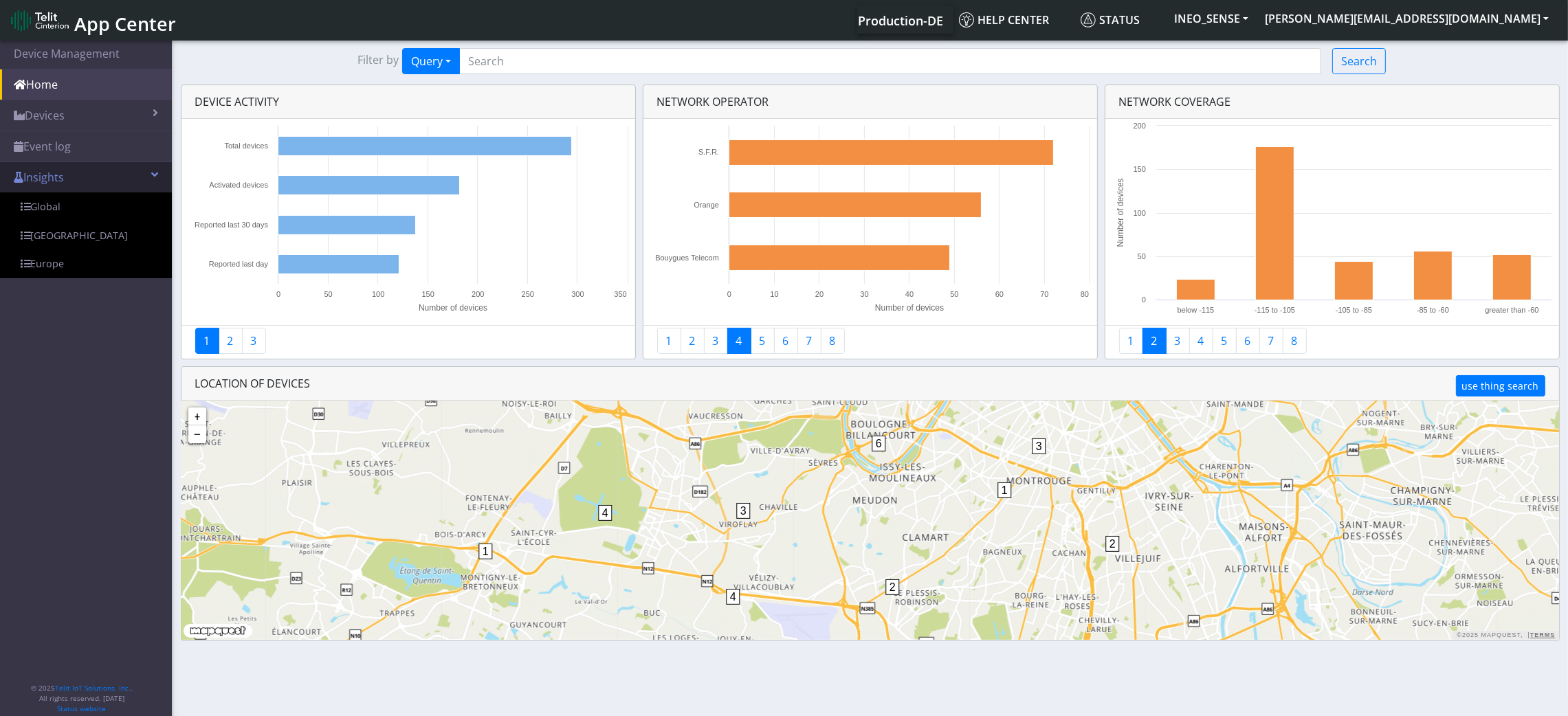 click on "Insights" at bounding box center [86, 177] 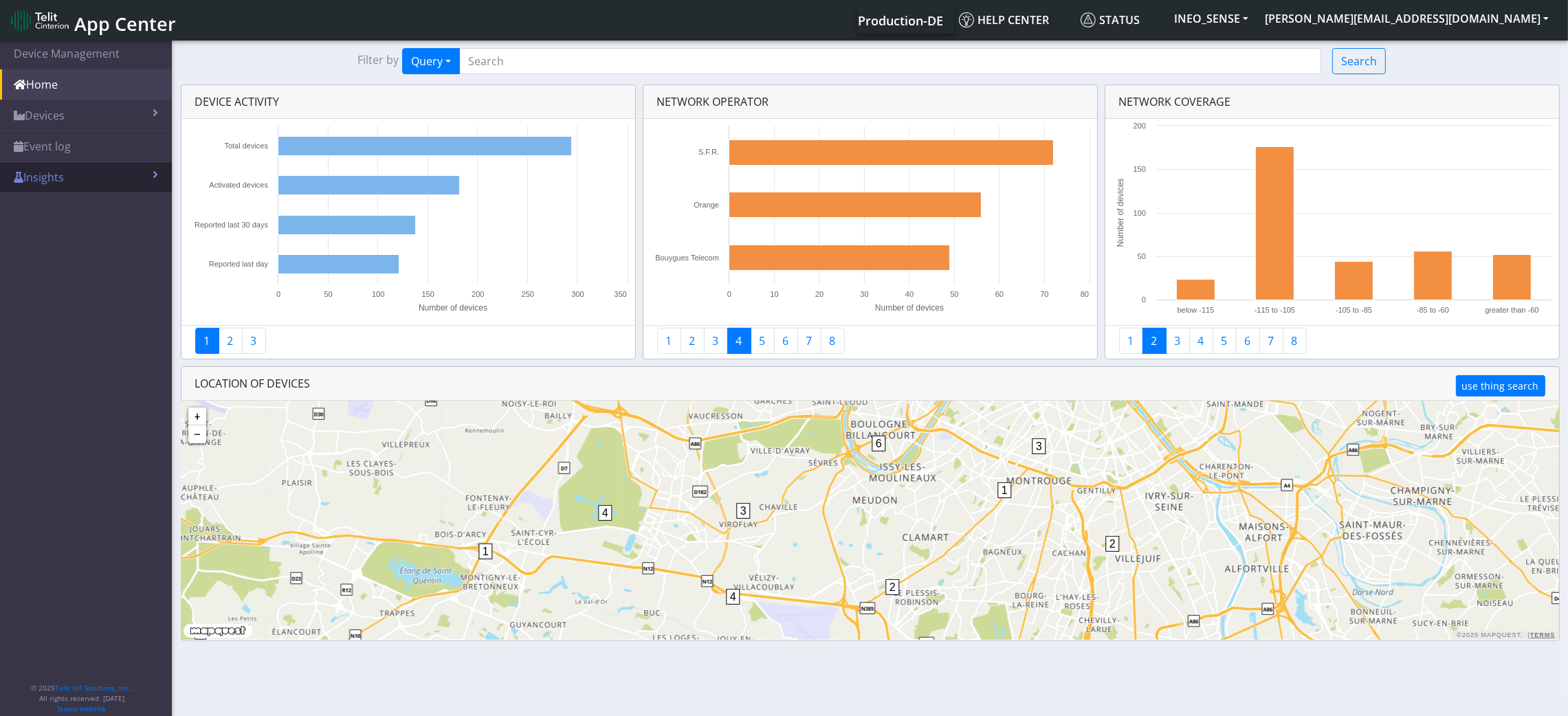 click on "Insights" at bounding box center (86, 177) 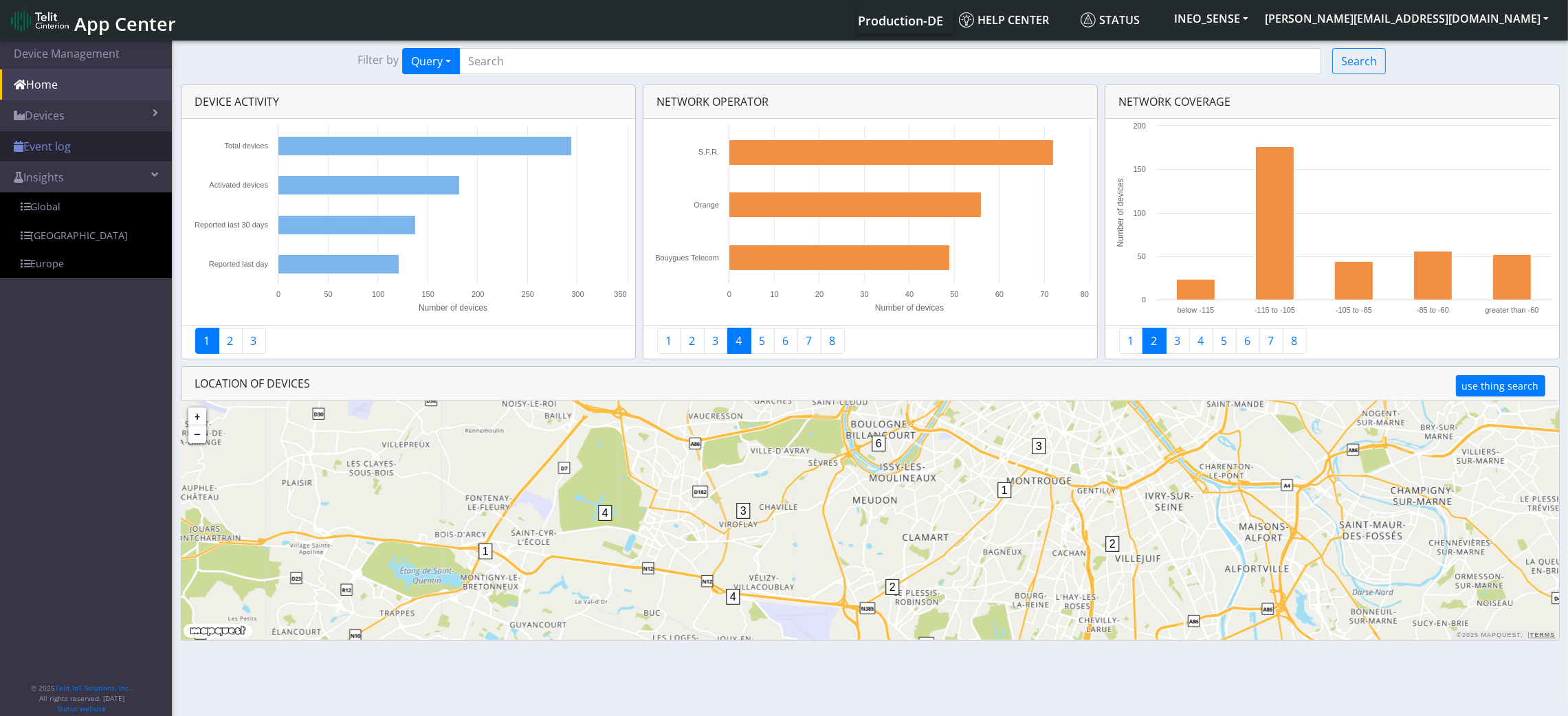 click on "Event log" at bounding box center (86, 146) 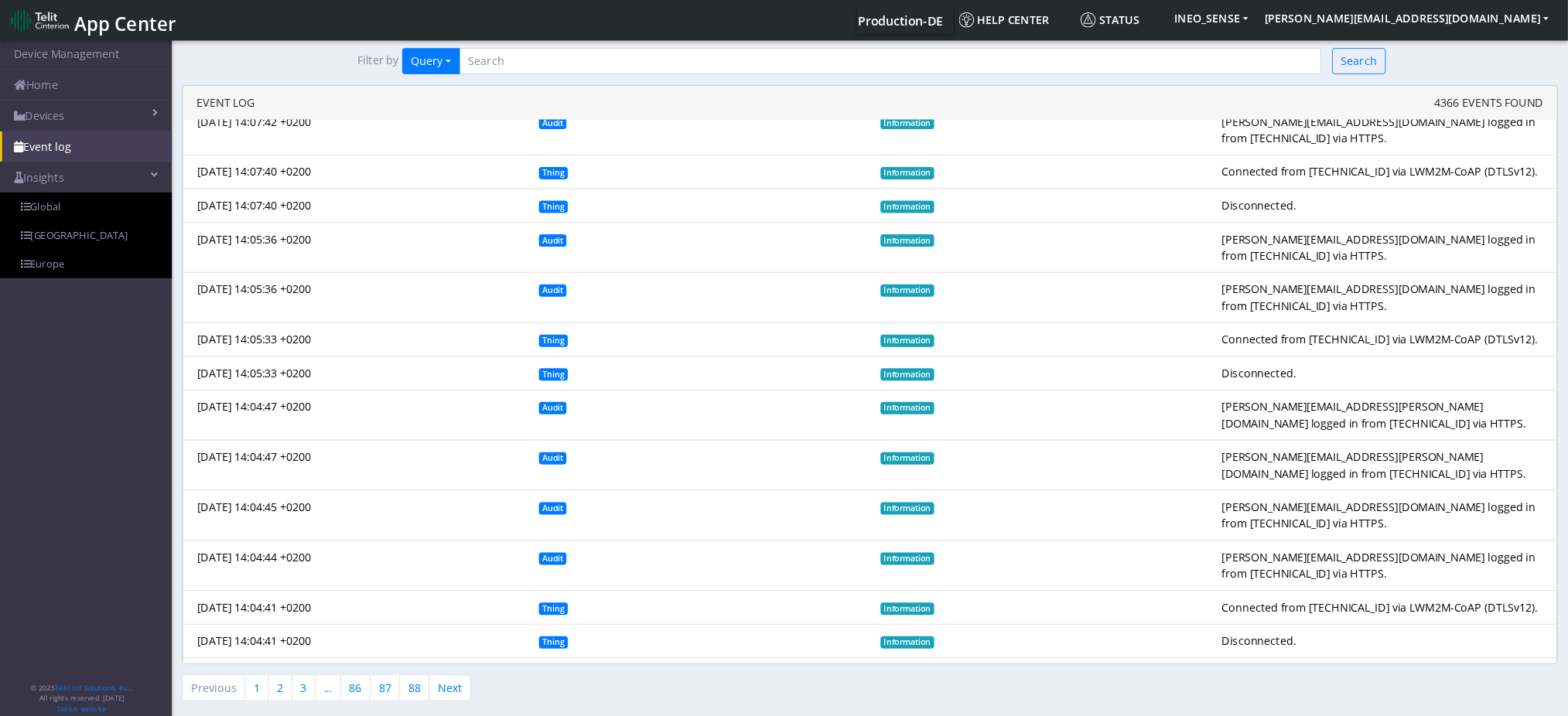 scroll, scrollTop: 579, scrollLeft: 0, axis: vertical 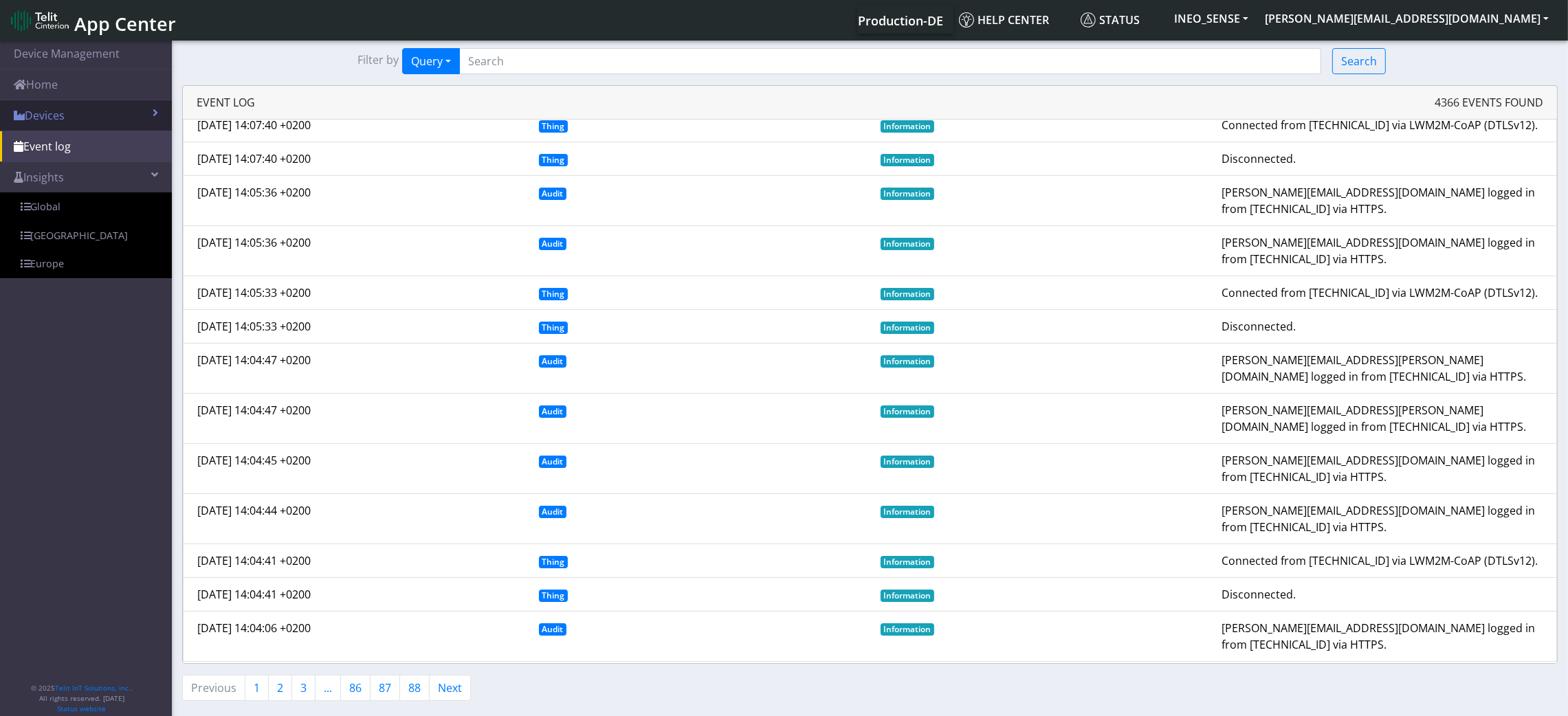 click on "Devices" at bounding box center (86, 115) 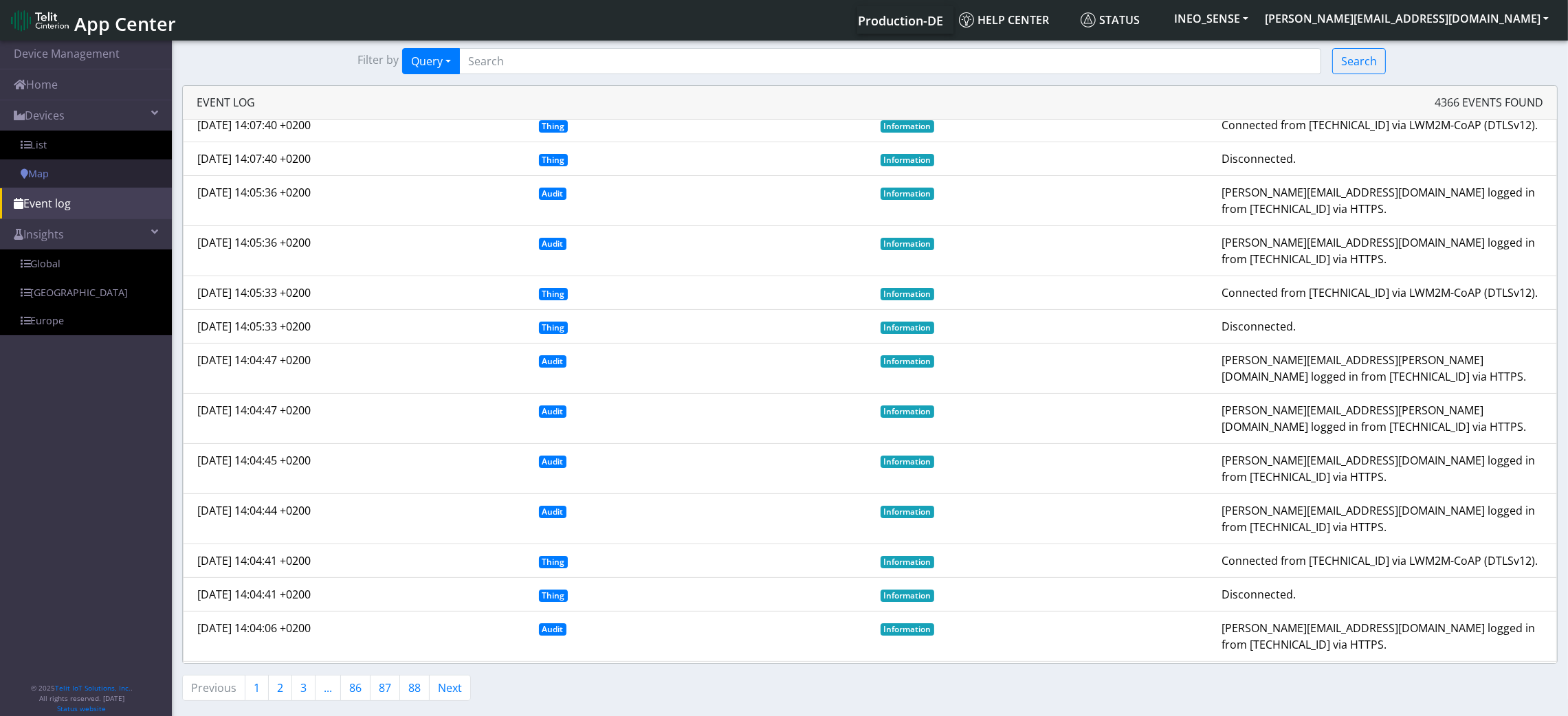 click on "Map" at bounding box center [86, 174] 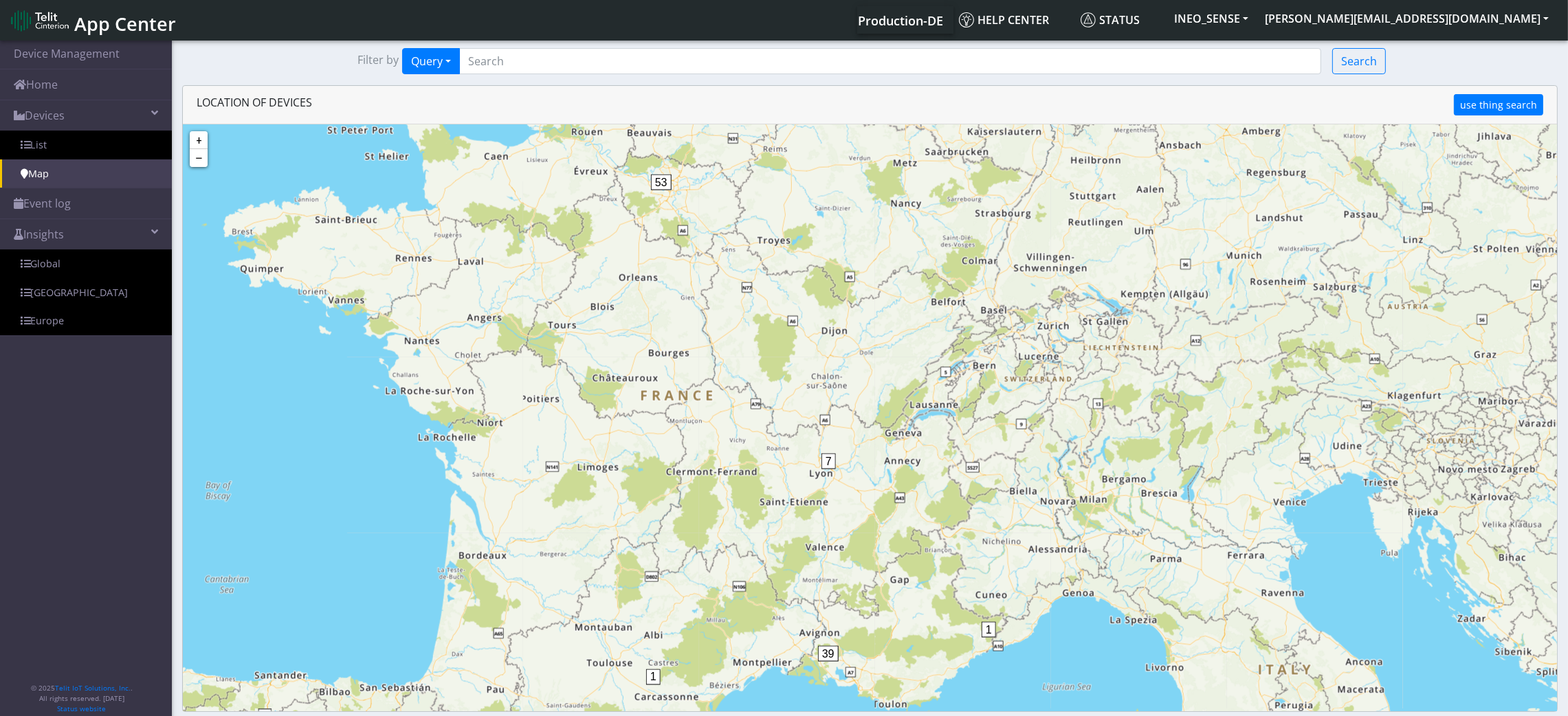 drag, startPoint x: 745, startPoint y: 449, endPoint x: 710, endPoint y: 414, distance: 49.497475 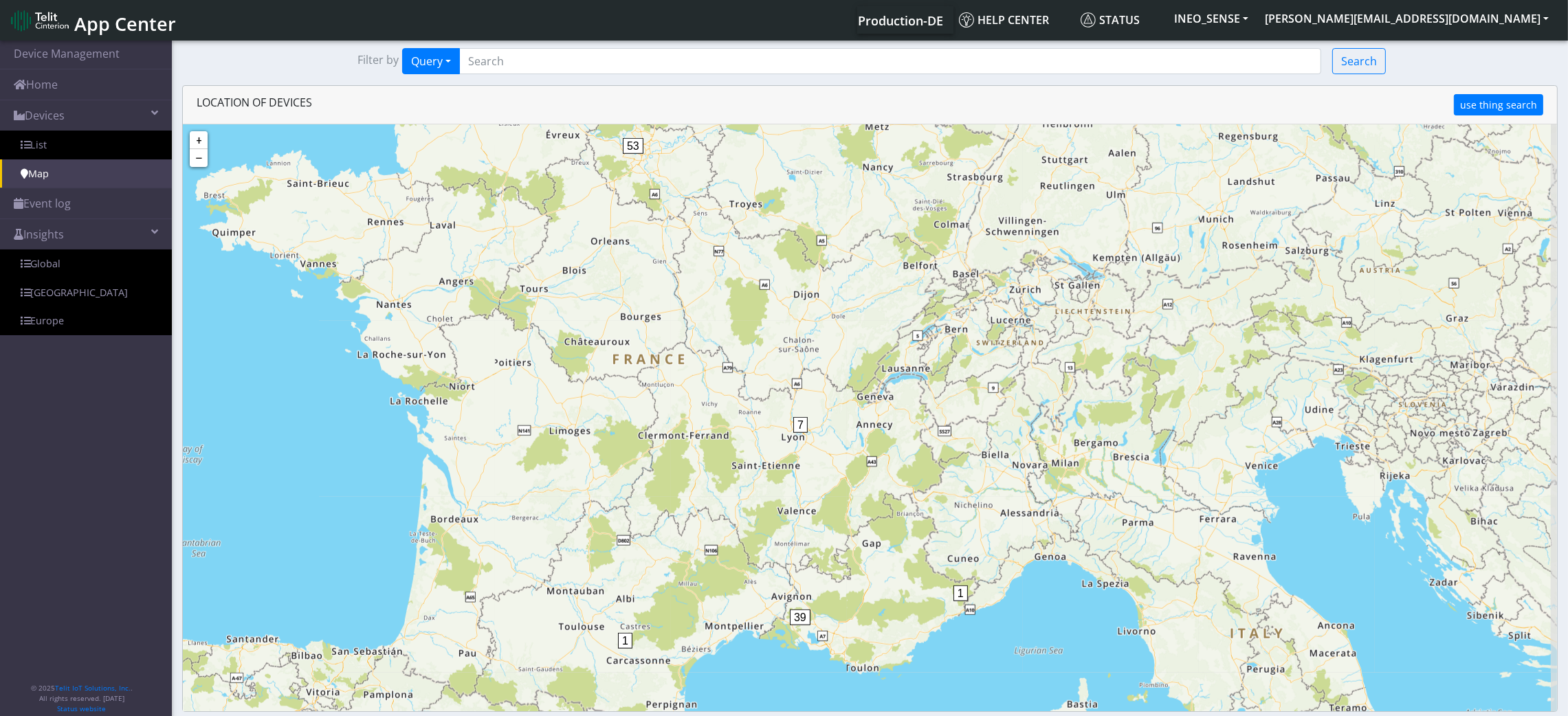 drag, startPoint x: 799, startPoint y: 552, endPoint x: 782, endPoint y: 526, distance: 31.06445 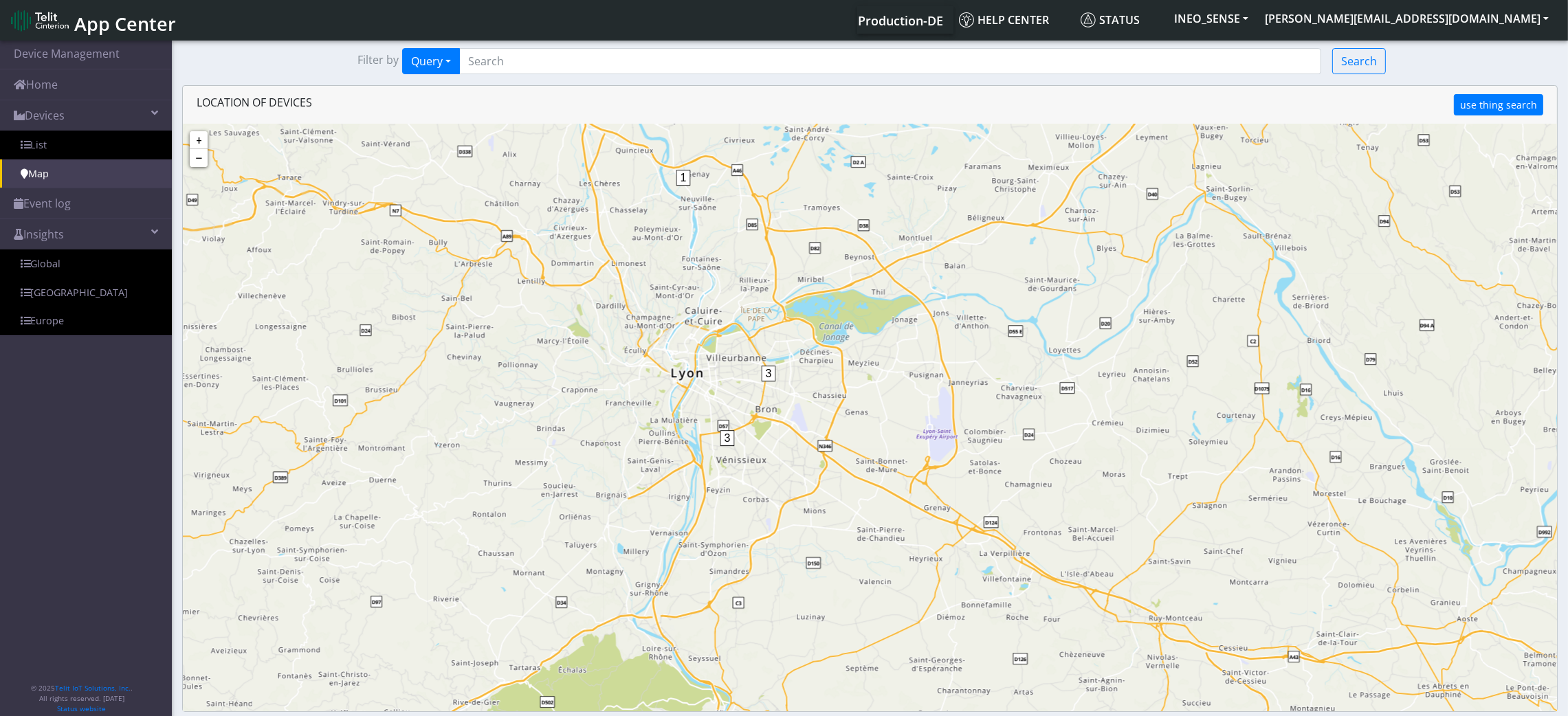 drag, startPoint x: 797, startPoint y: 411, endPoint x: 824, endPoint y: 519, distance: 111.32385 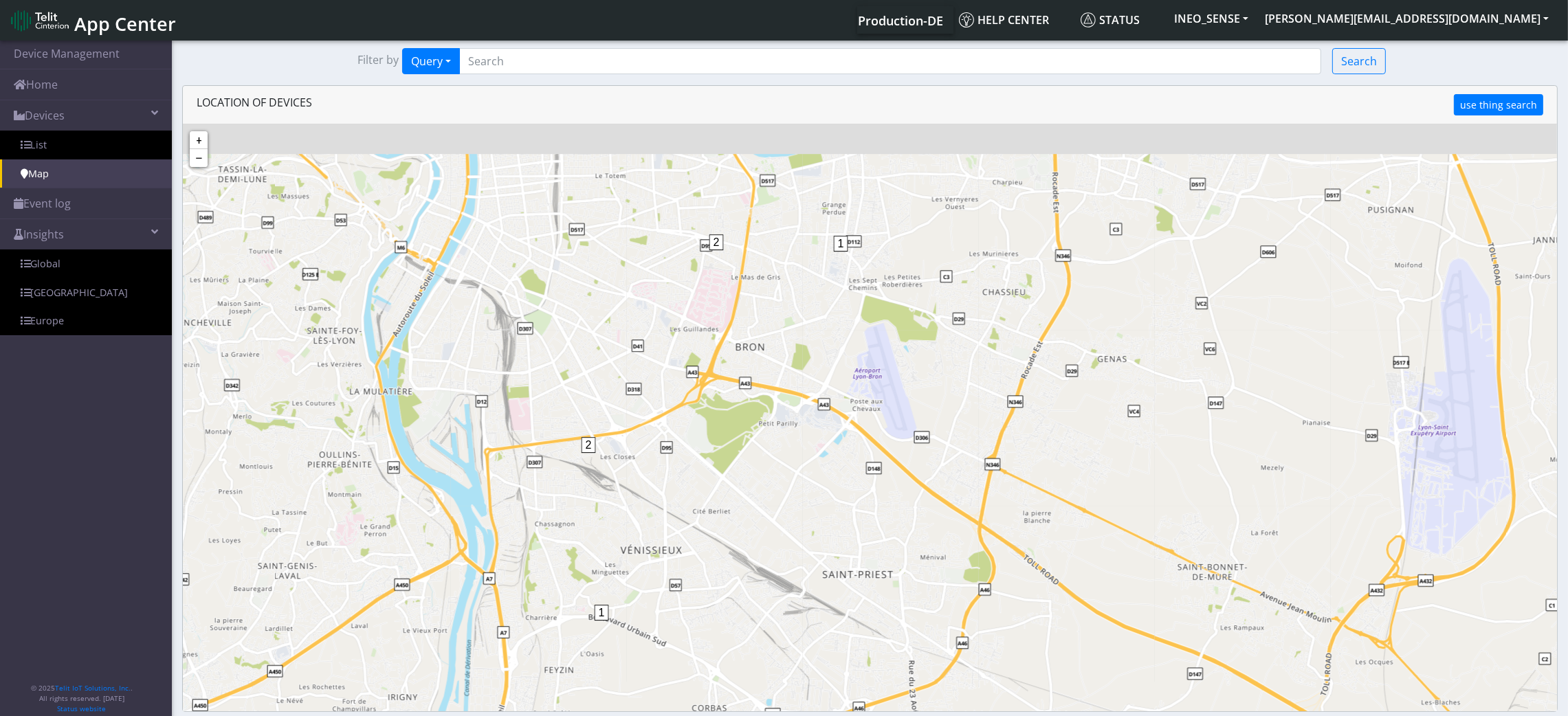 drag, startPoint x: 758, startPoint y: 434, endPoint x: 762, endPoint y: 482, distance: 48.166378 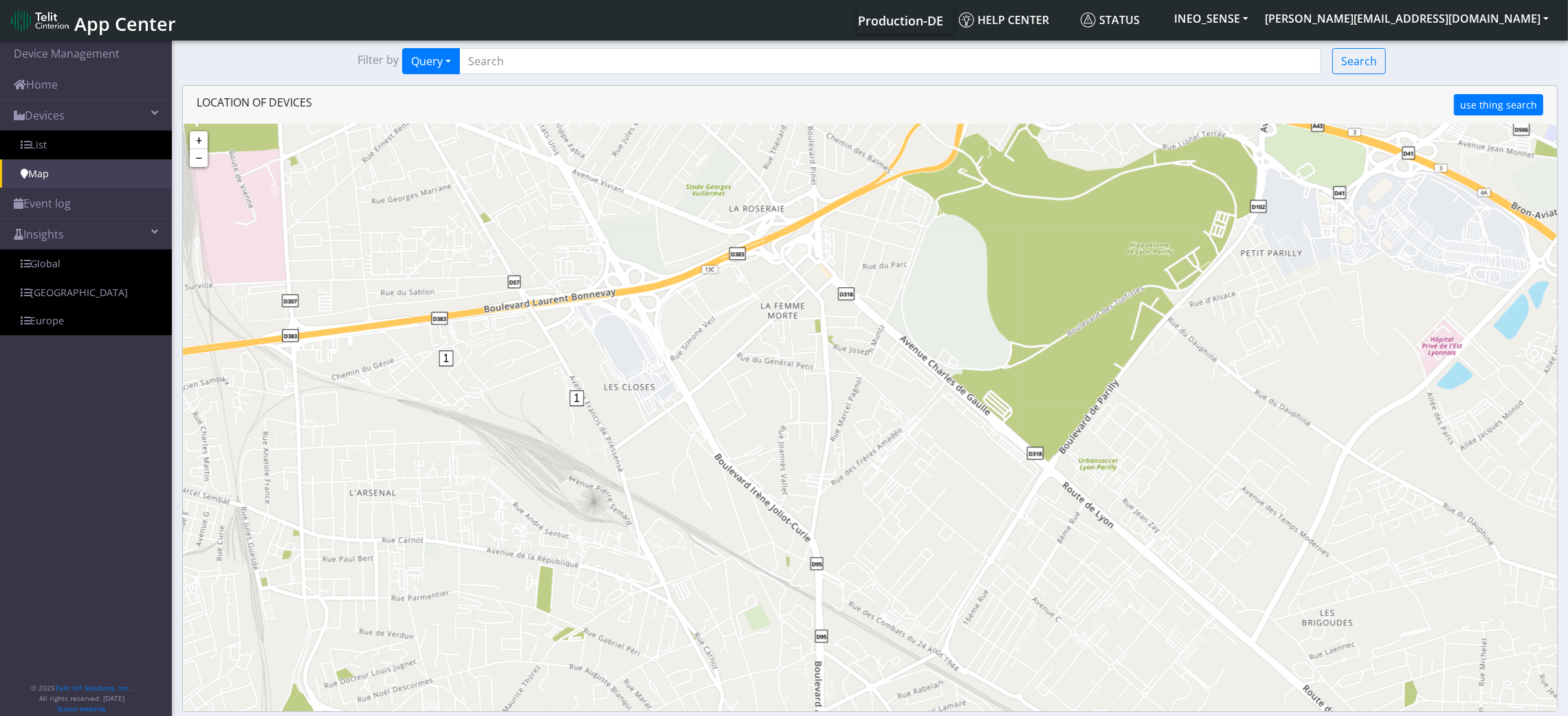 click on "1 1 1 1 1 1 + − ©2025 MapQuest,  |  Terms" at bounding box center [870, 482] 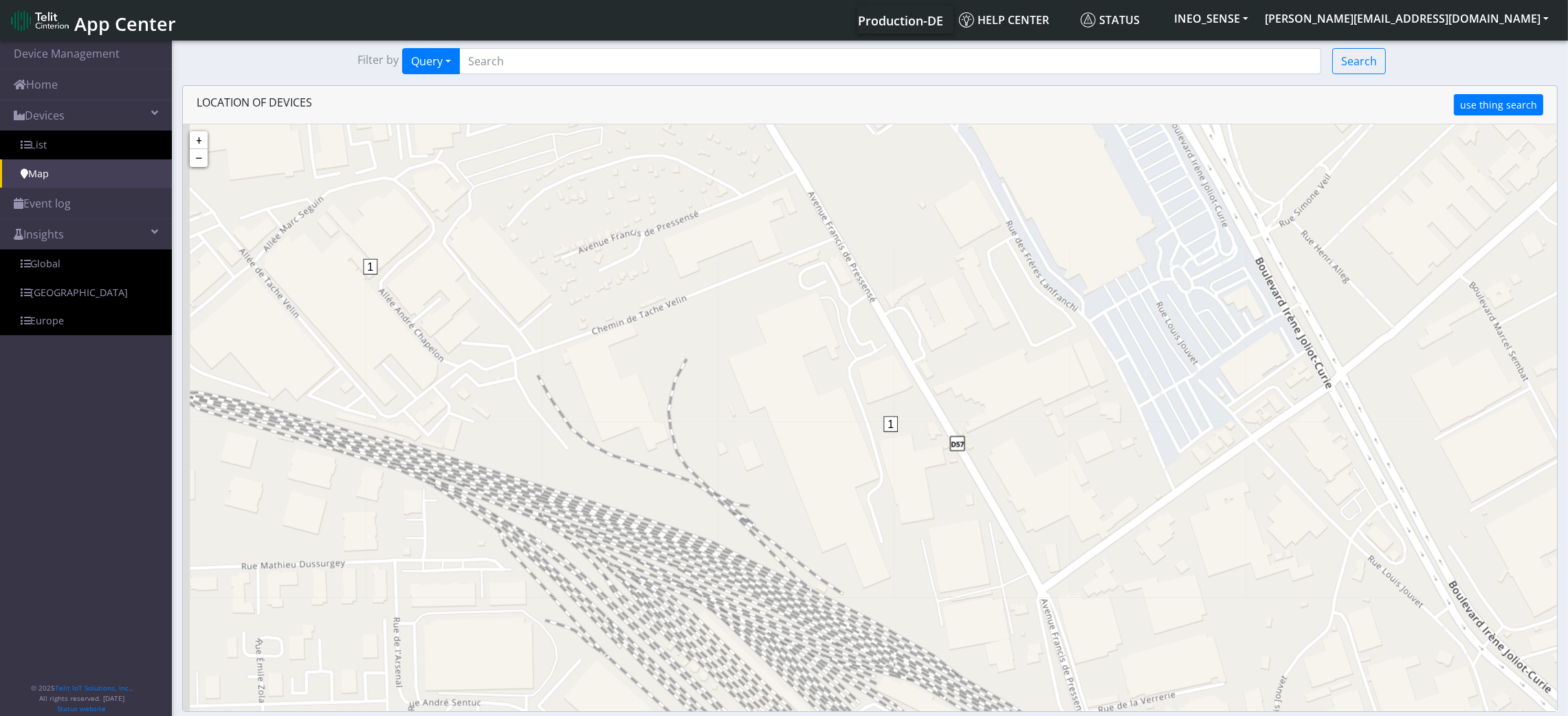 drag, startPoint x: 508, startPoint y: 410, endPoint x: 632, endPoint y: 451, distance: 130.60245 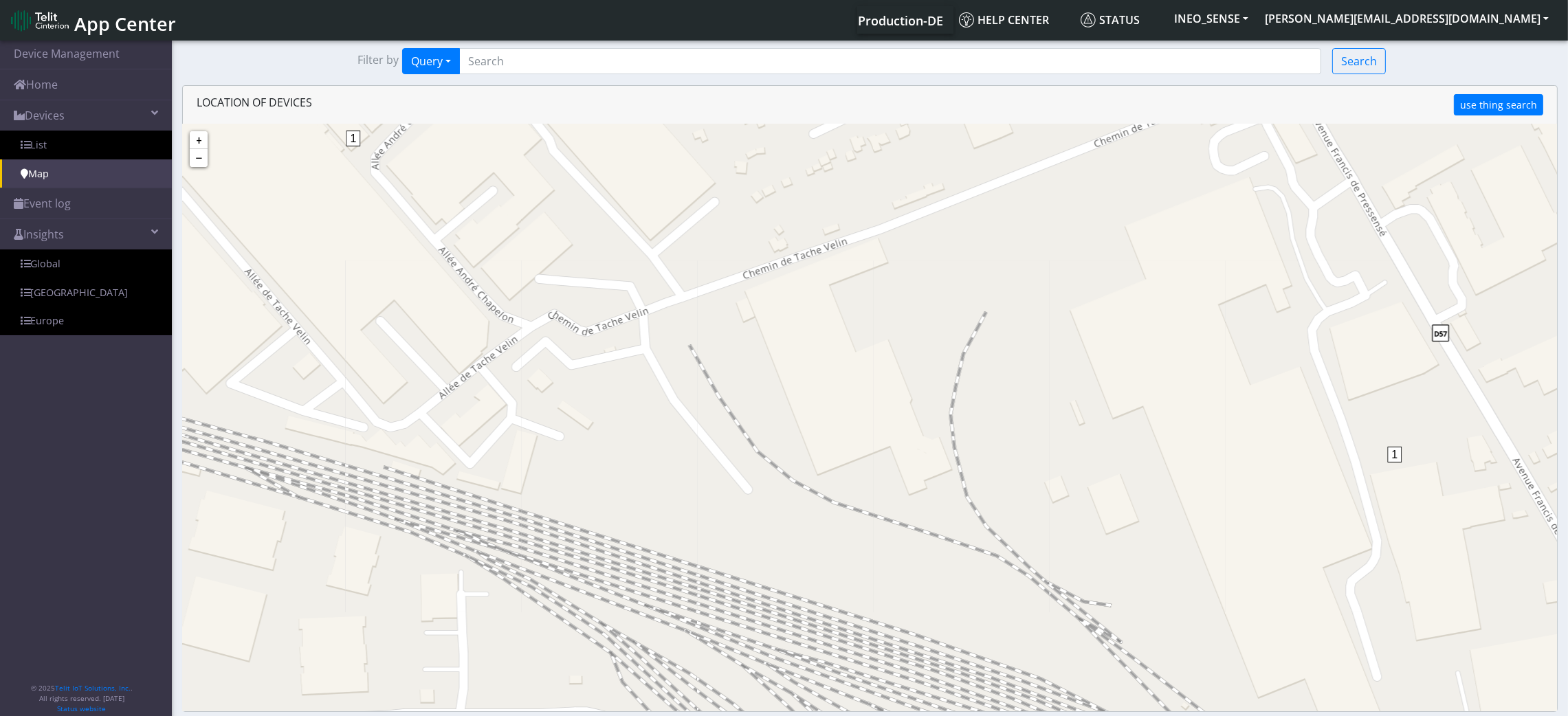 drag, startPoint x: 830, startPoint y: 429, endPoint x: 1070, endPoint y: 480, distance: 245.35892 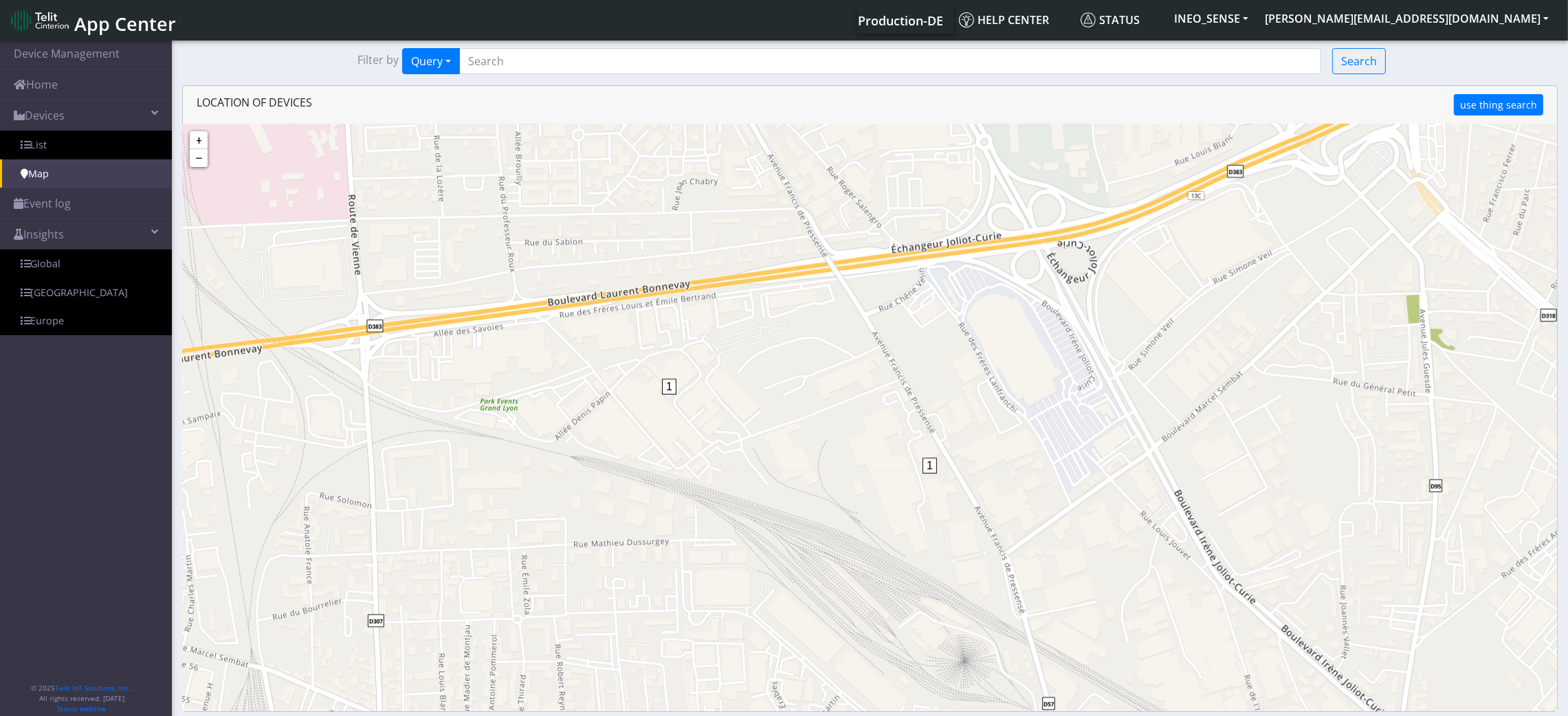 drag, startPoint x: 962, startPoint y: 470, endPoint x: 775, endPoint y: 471, distance: 187.00267 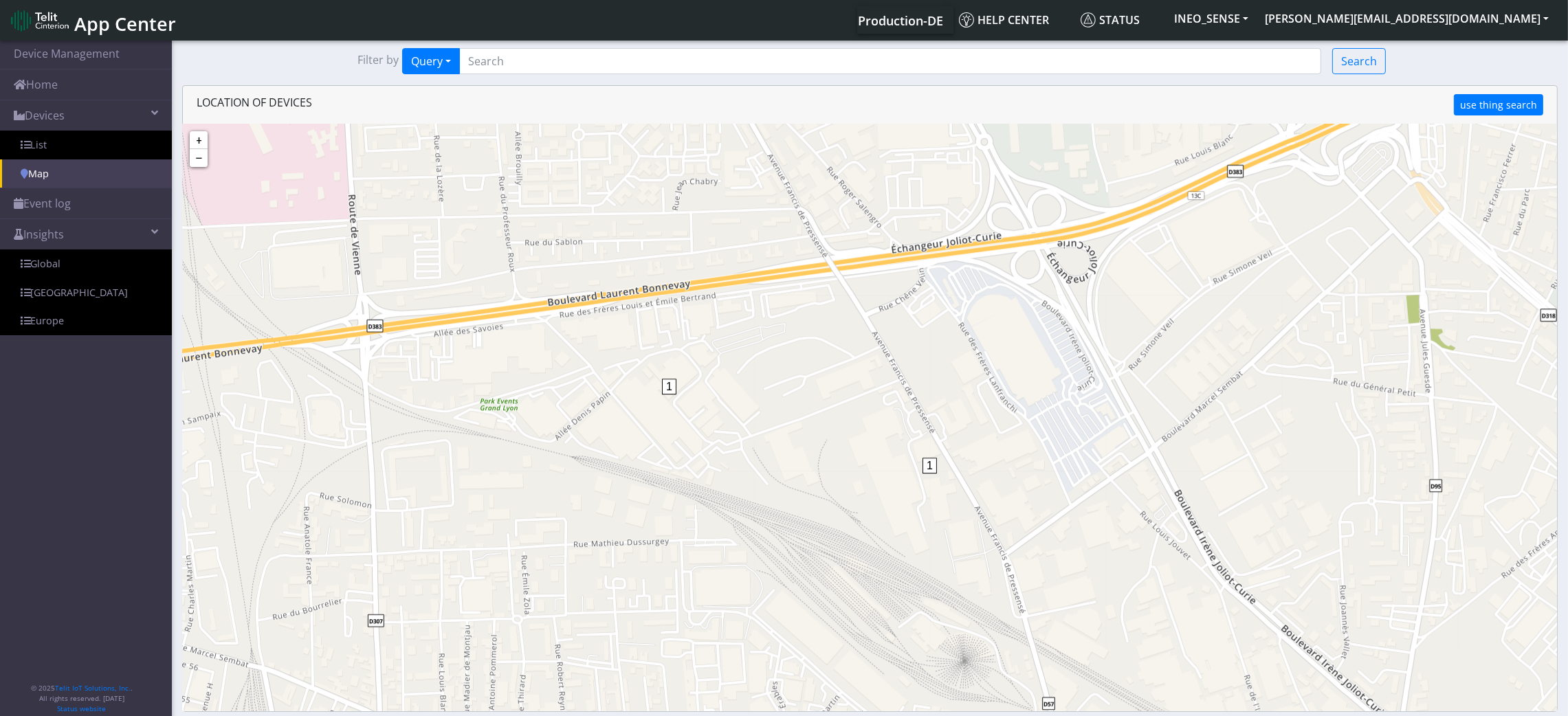 click on "Map" at bounding box center (86, 174) 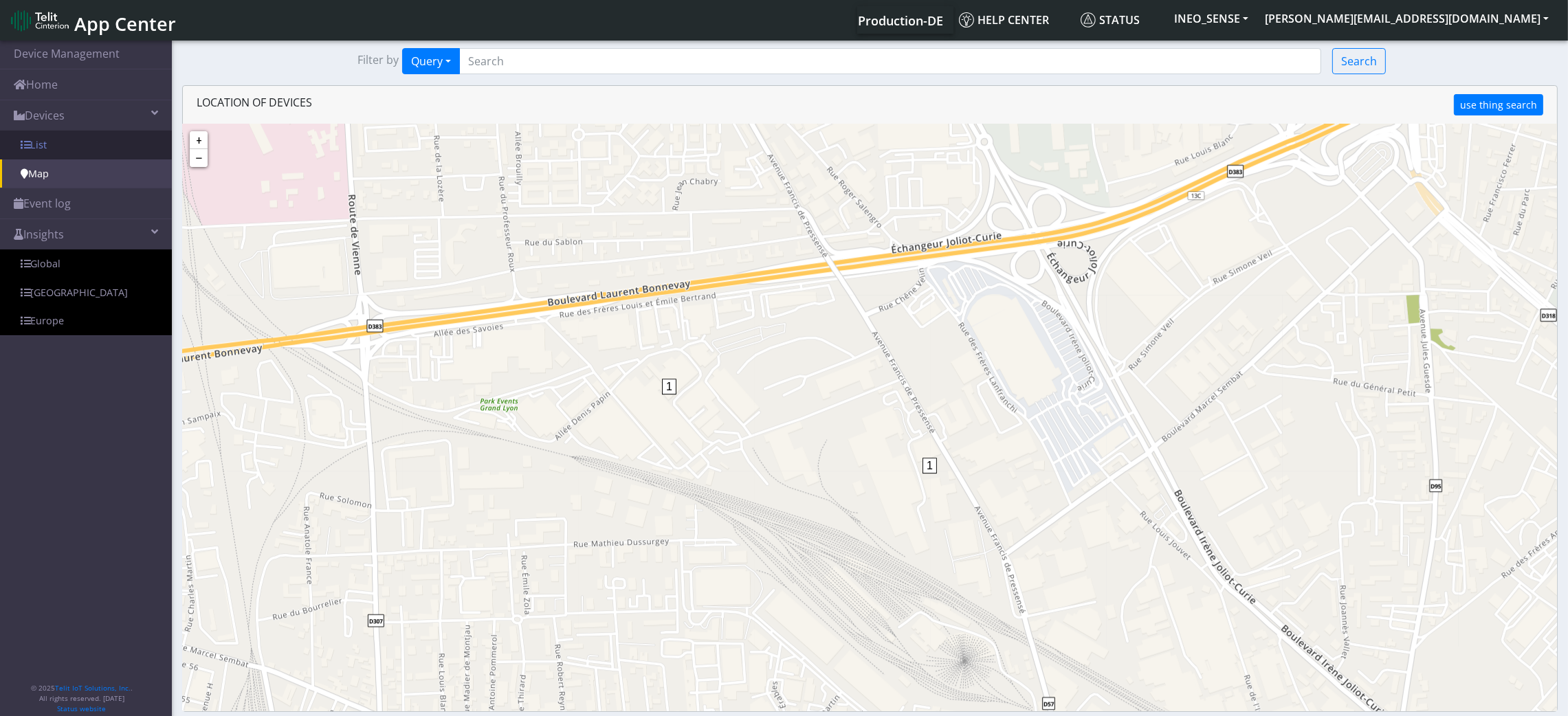 click at bounding box center (25, 145) 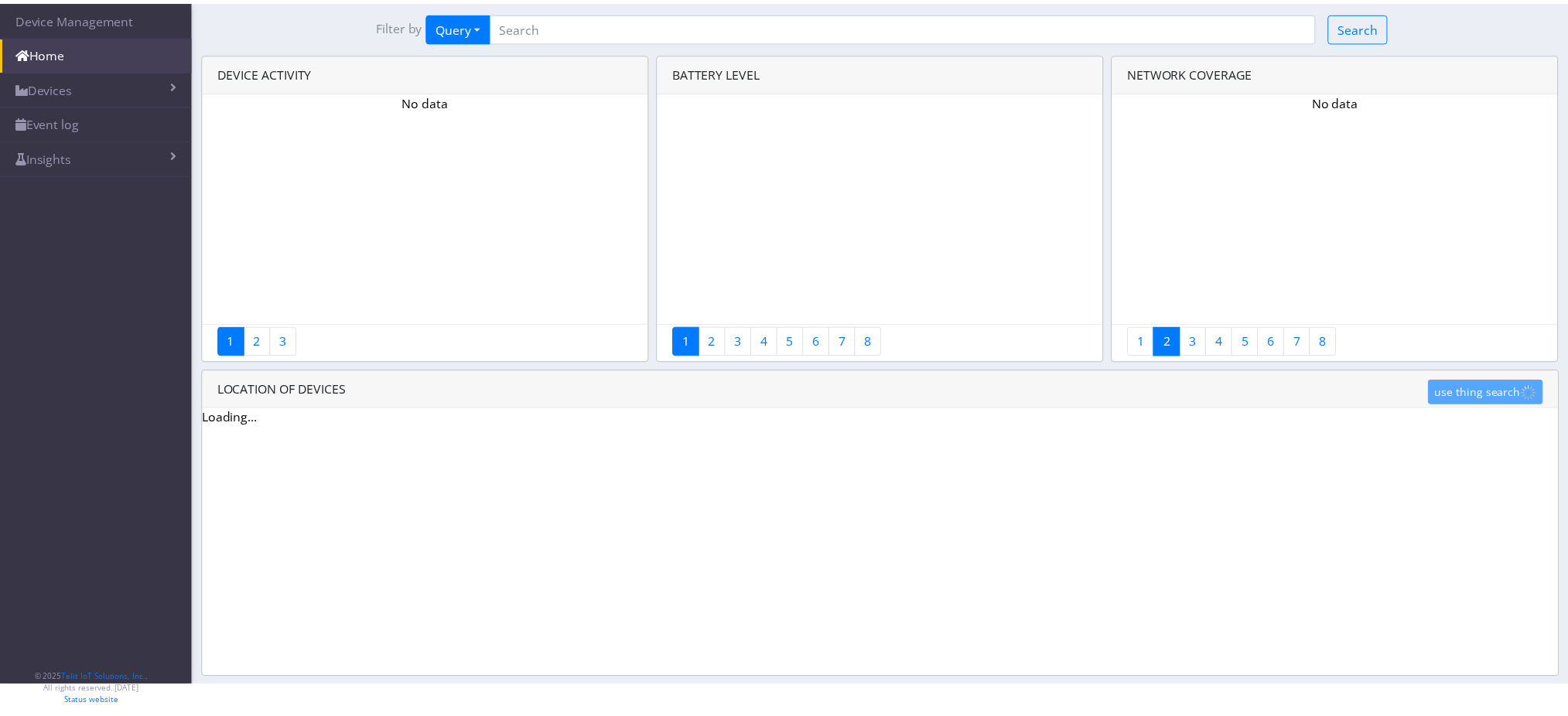 scroll, scrollTop: 0, scrollLeft: 0, axis: both 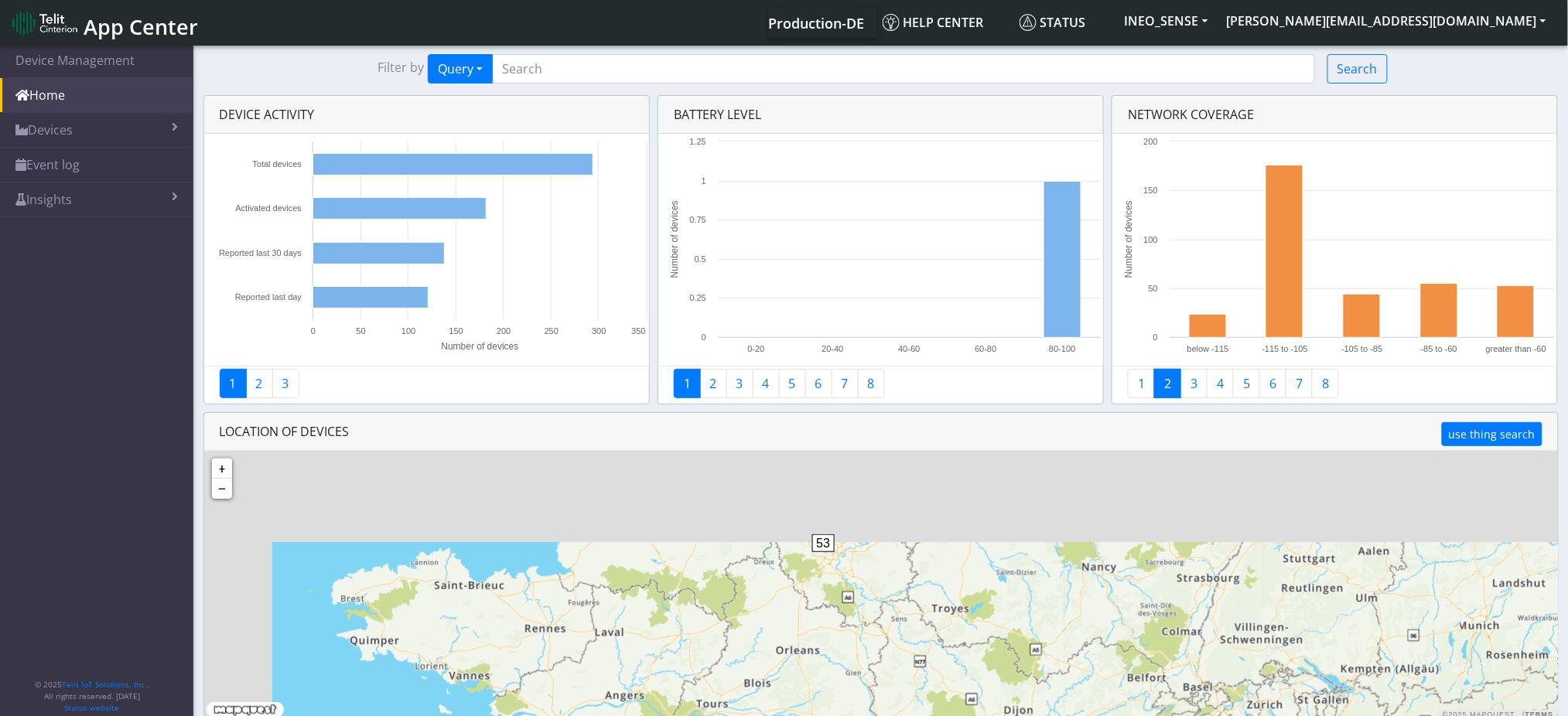 drag, startPoint x: 820, startPoint y: 520, endPoint x: 911, endPoint y: 727, distance: 226.11944 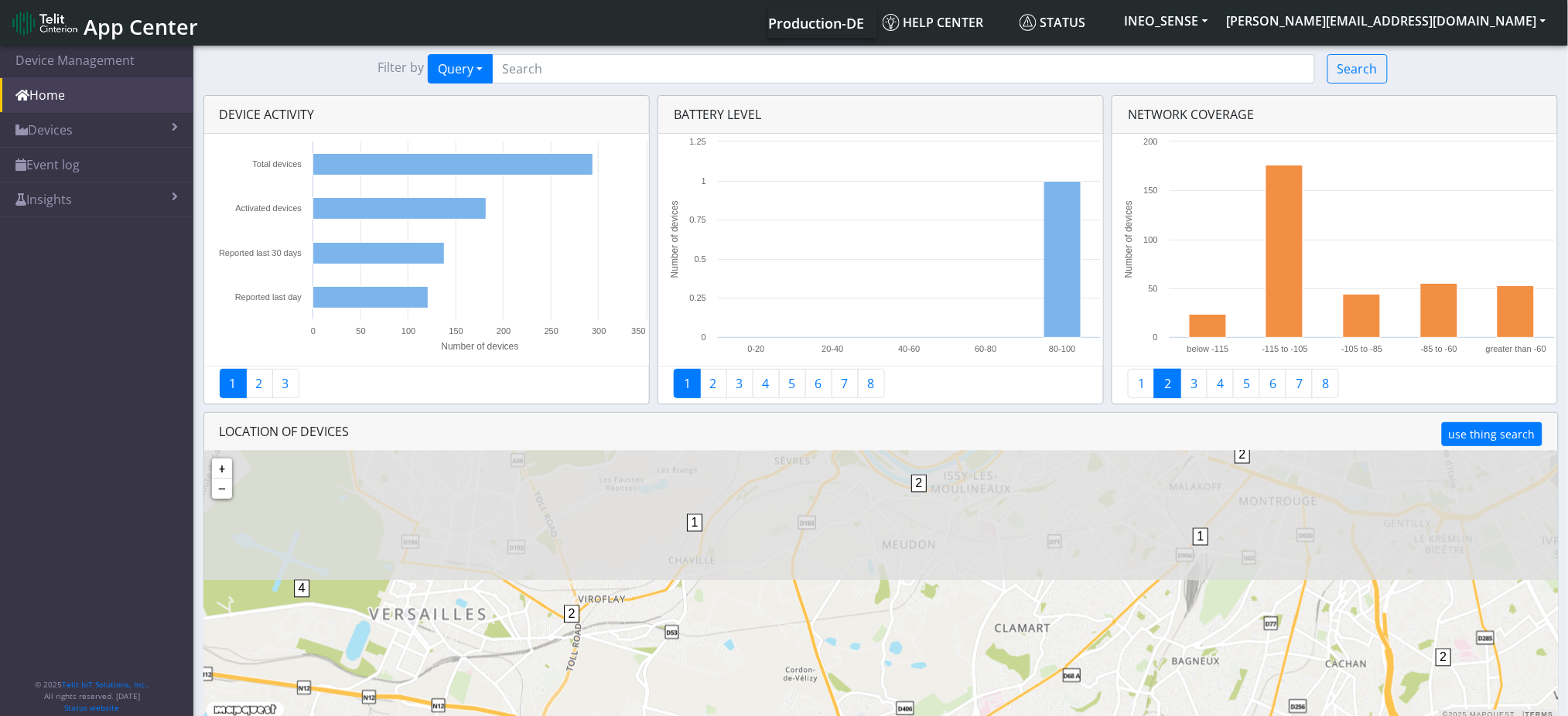drag, startPoint x: 863, startPoint y: 504, endPoint x: 850, endPoint y: 636, distance: 132.63861 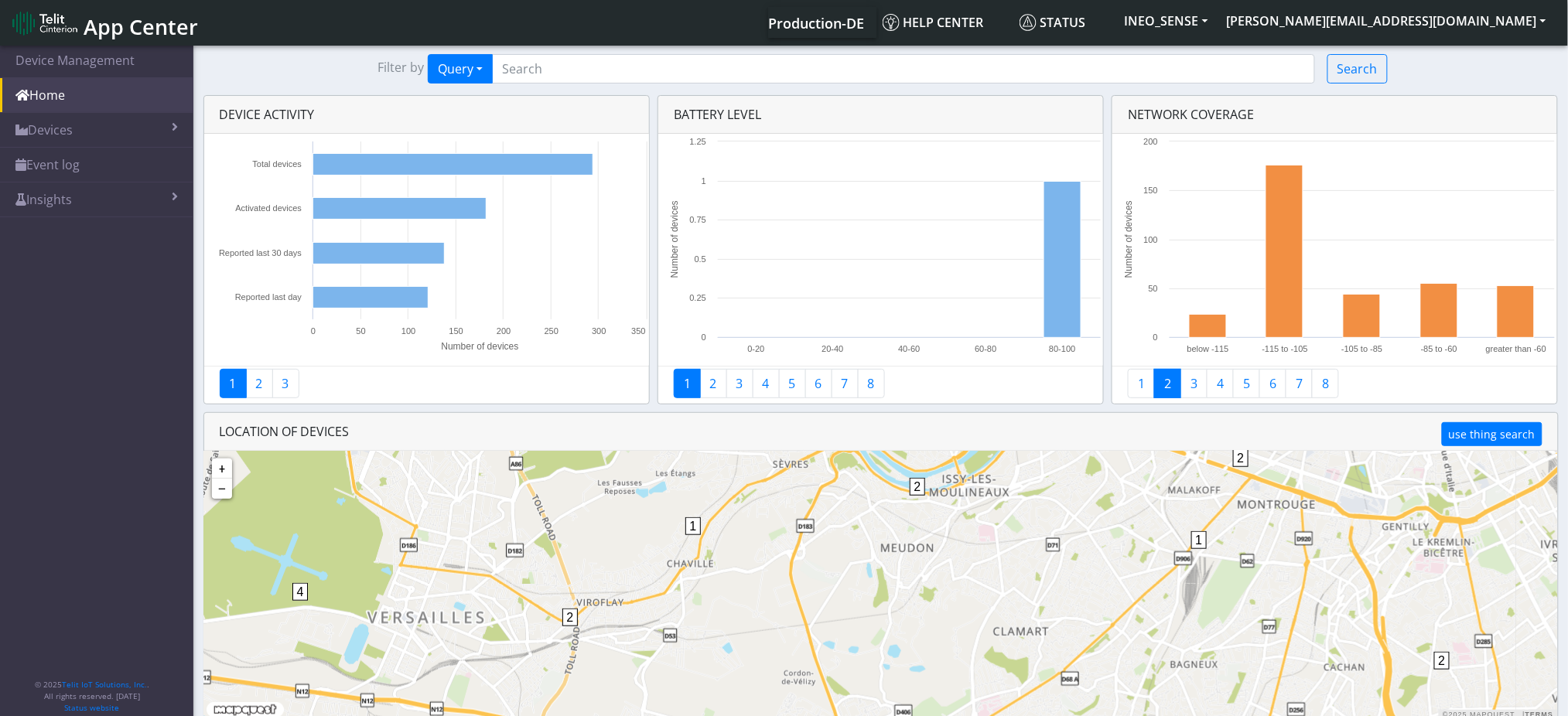 click on "1" at bounding box center (693, 526) 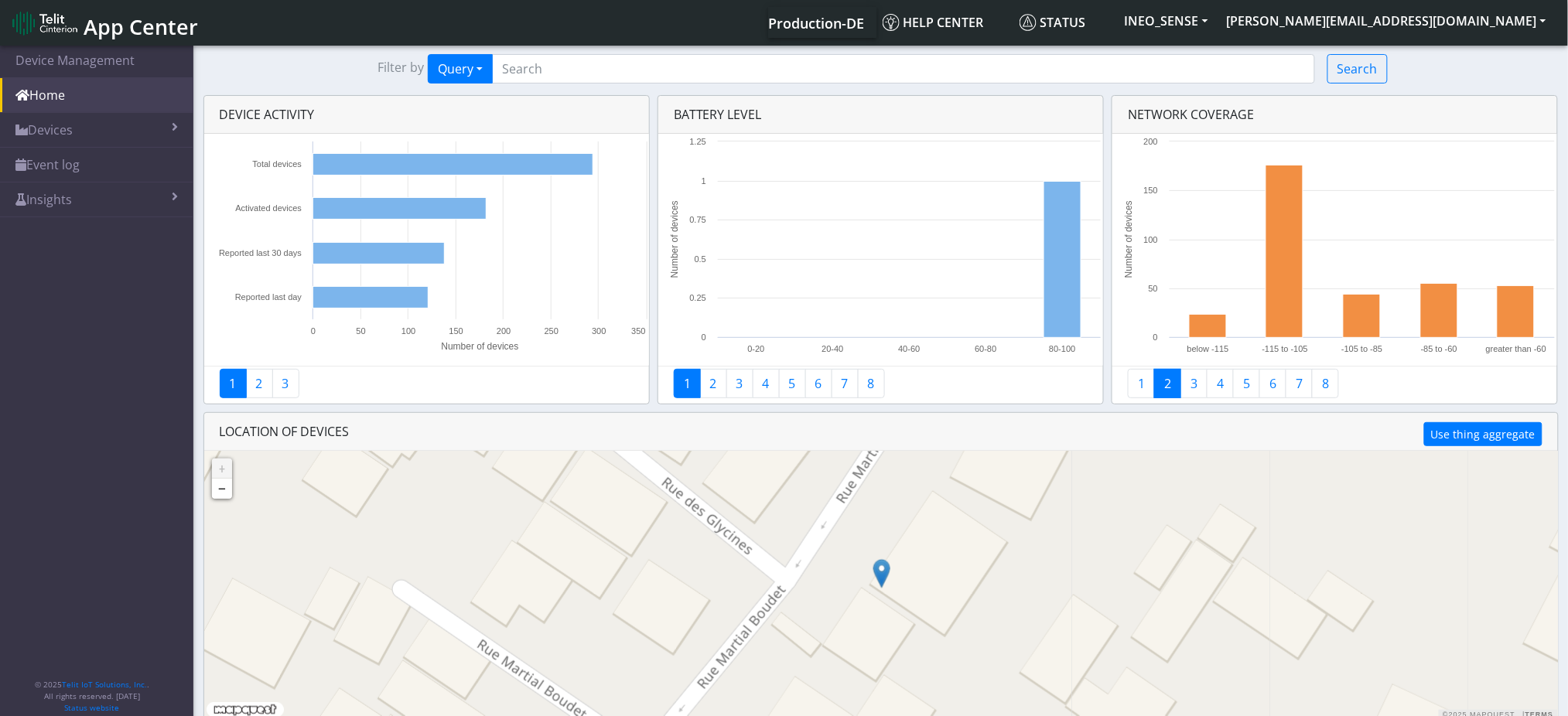 click at bounding box center (882, 574) 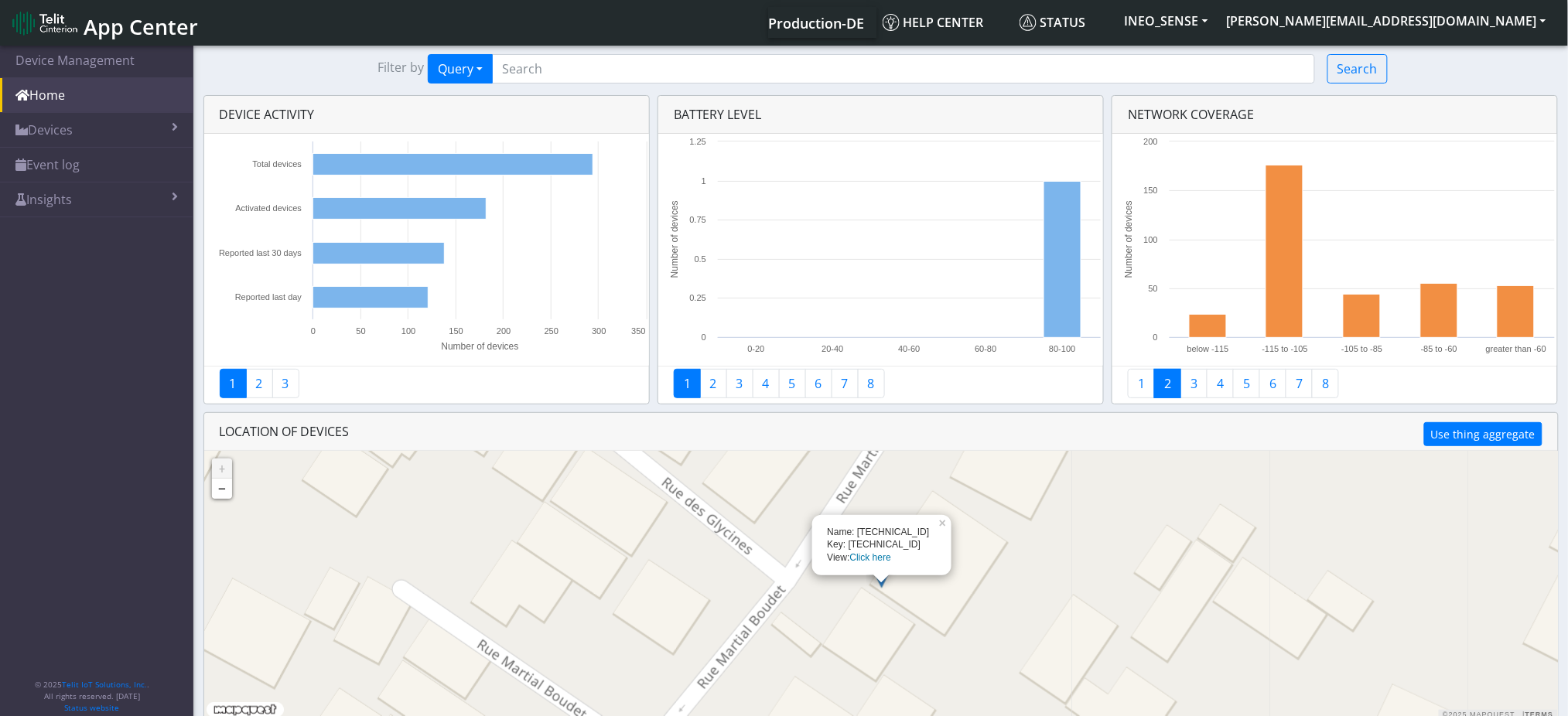 click on "Click here" at bounding box center (870, 557) 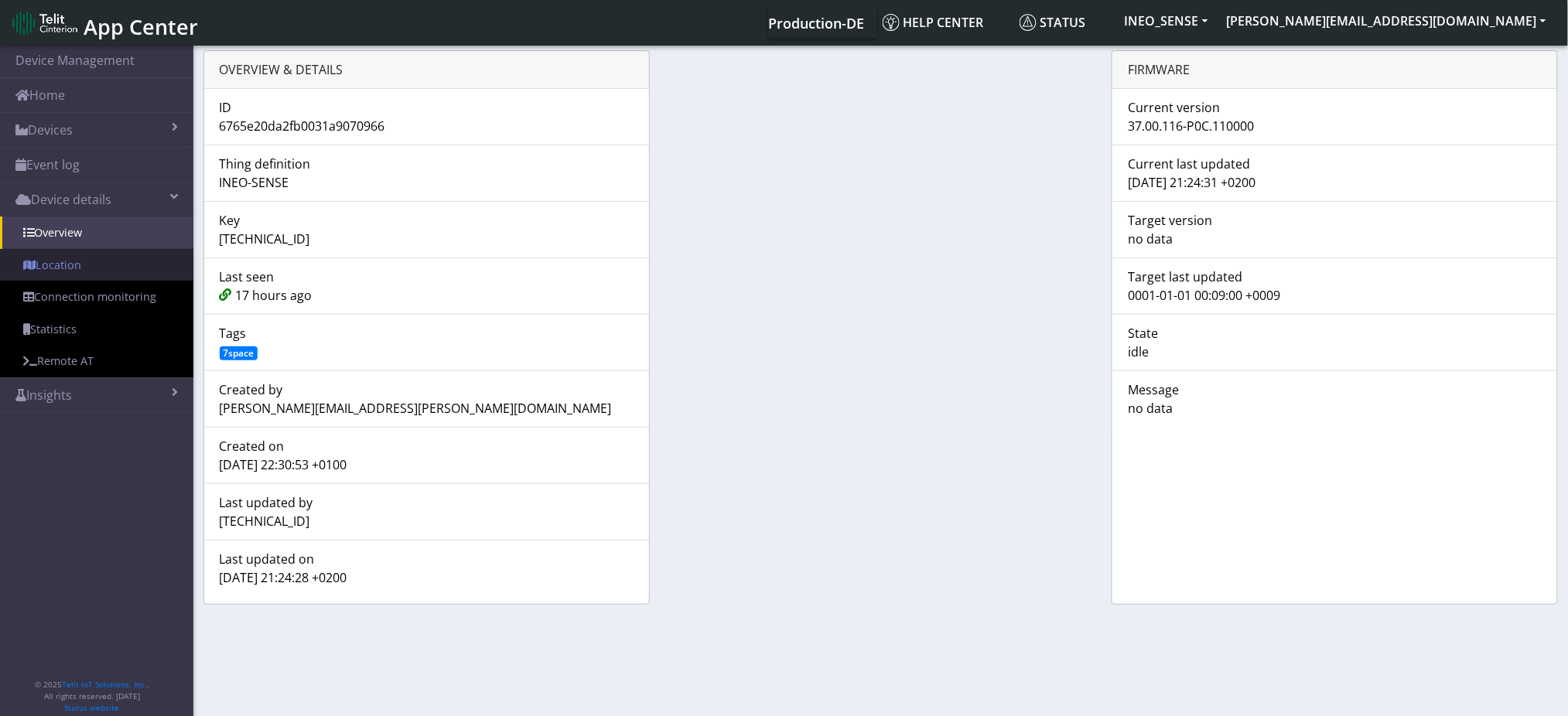 click on "Location" at bounding box center (97, 265) 